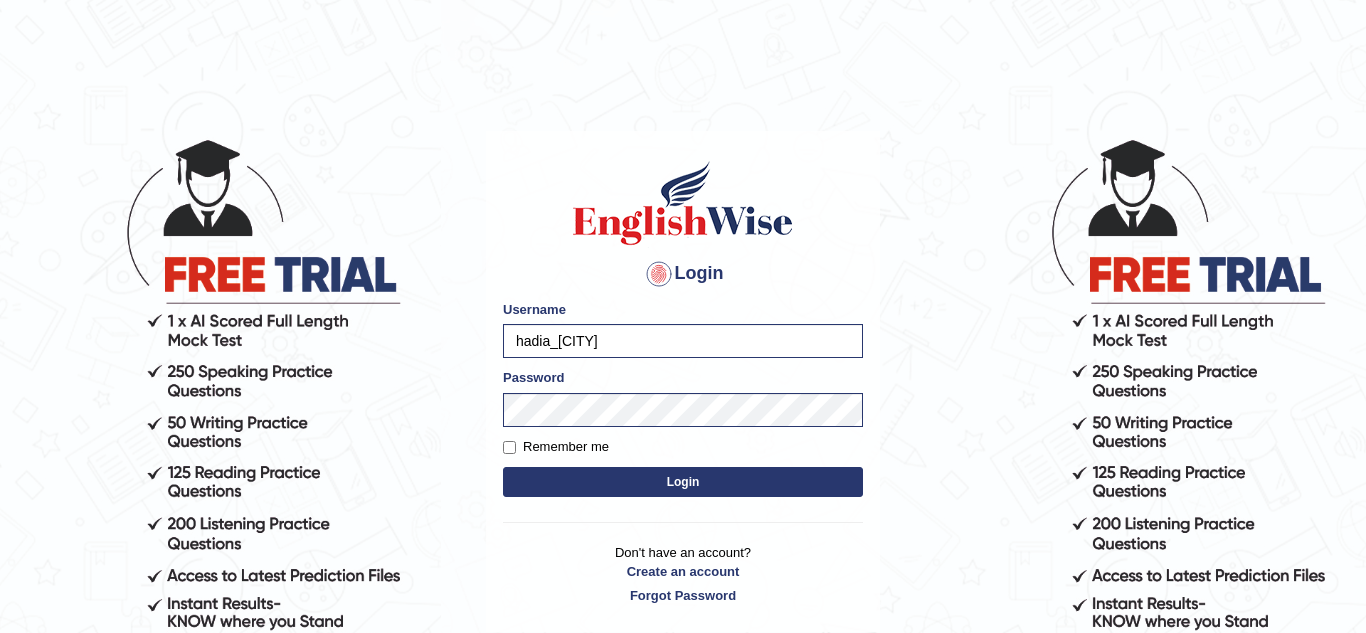 scroll, scrollTop: 0, scrollLeft: 0, axis: both 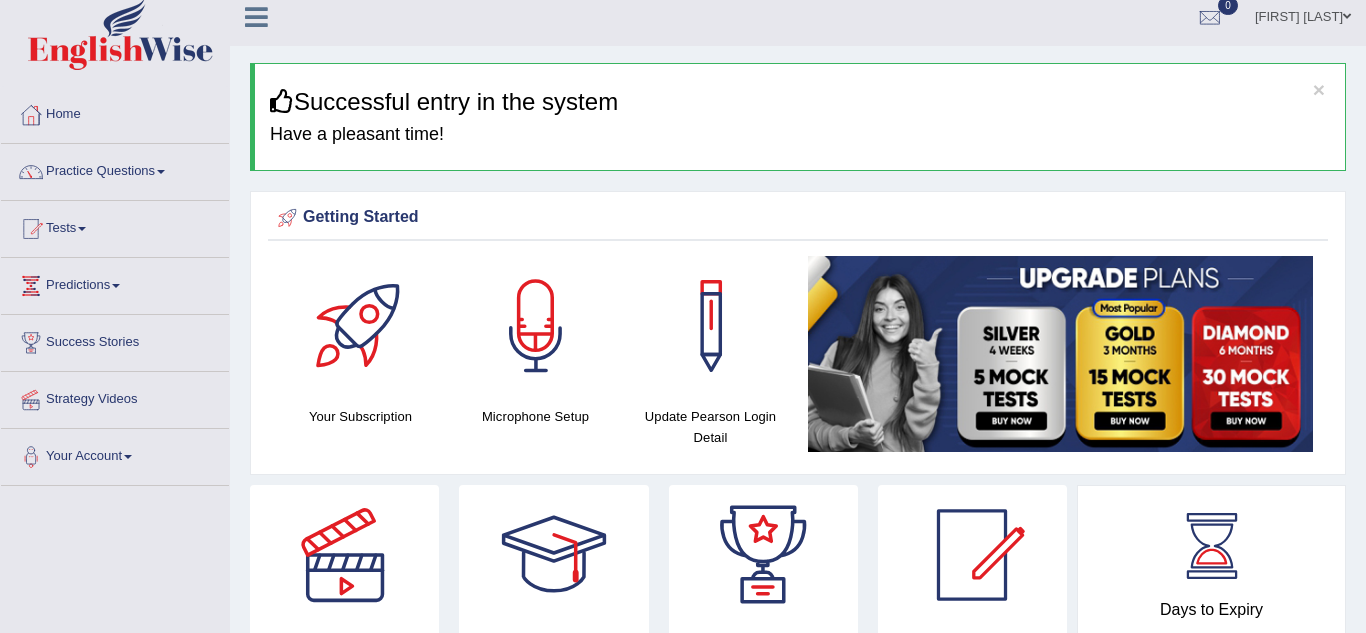 click on "Practice Questions" at bounding box center [115, 169] 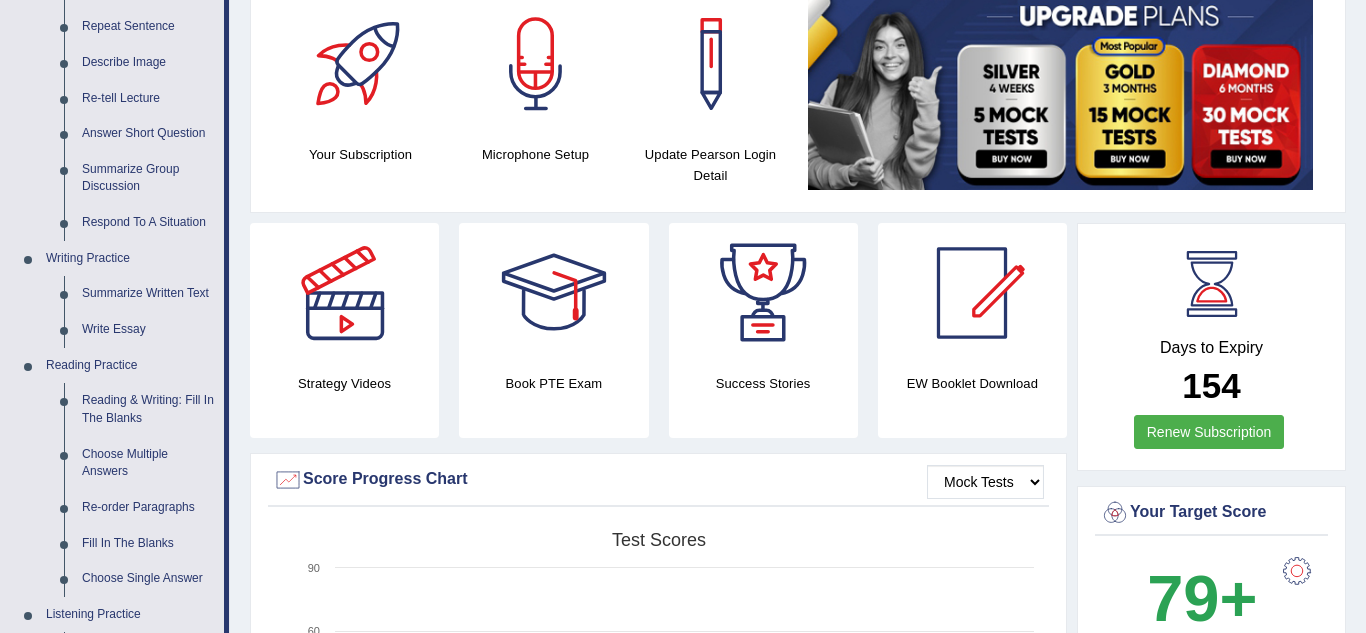 scroll, scrollTop: 275, scrollLeft: 0, axis: vertical 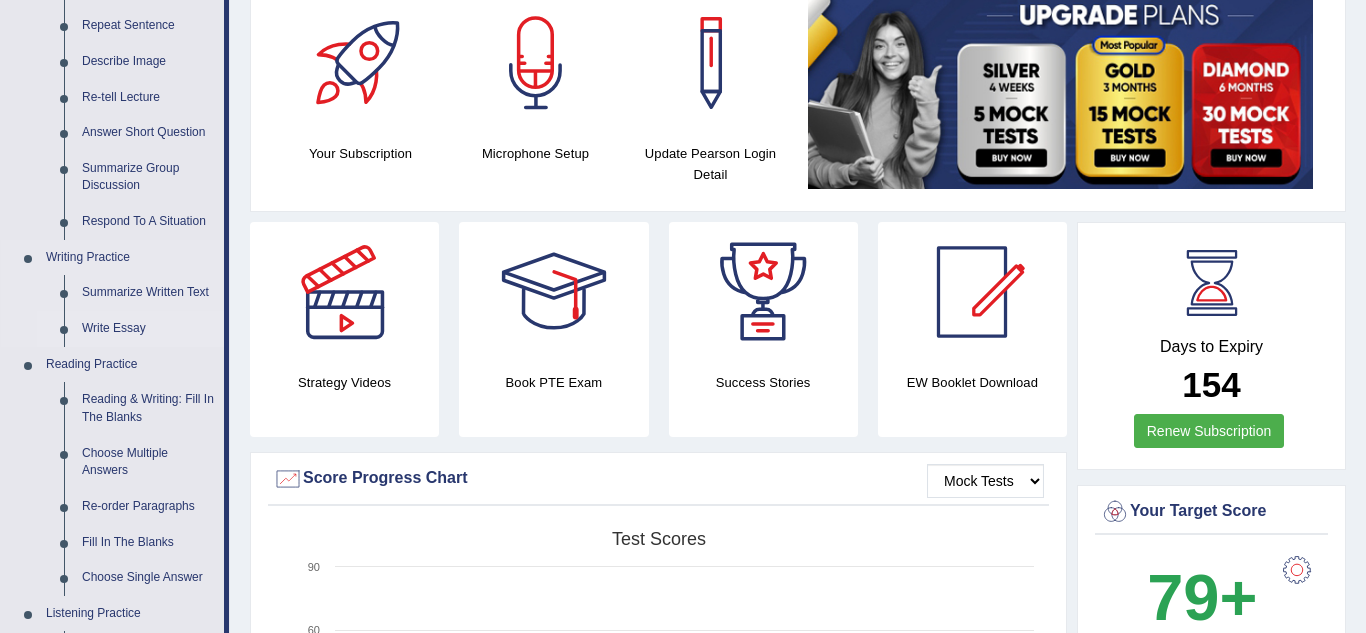 click on "Write Essay" at bounding box center (148, 329) 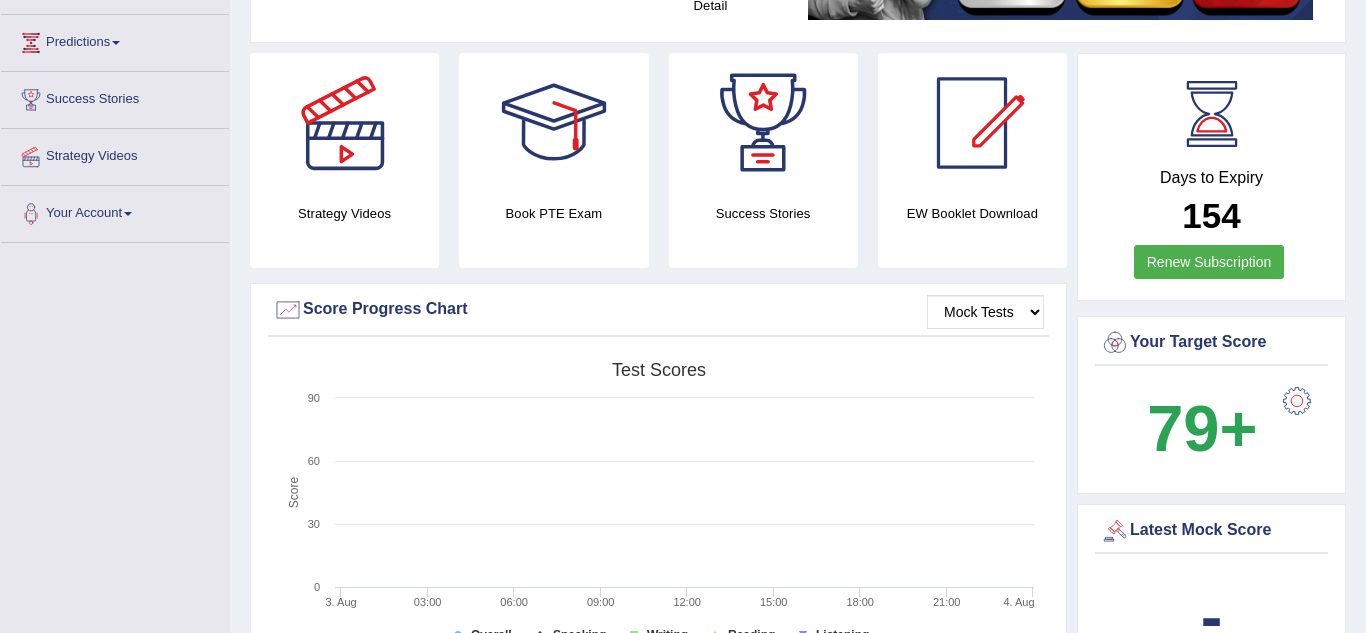 scroll, scrollTop: 489, scrollLeft: 0, axis: vertical 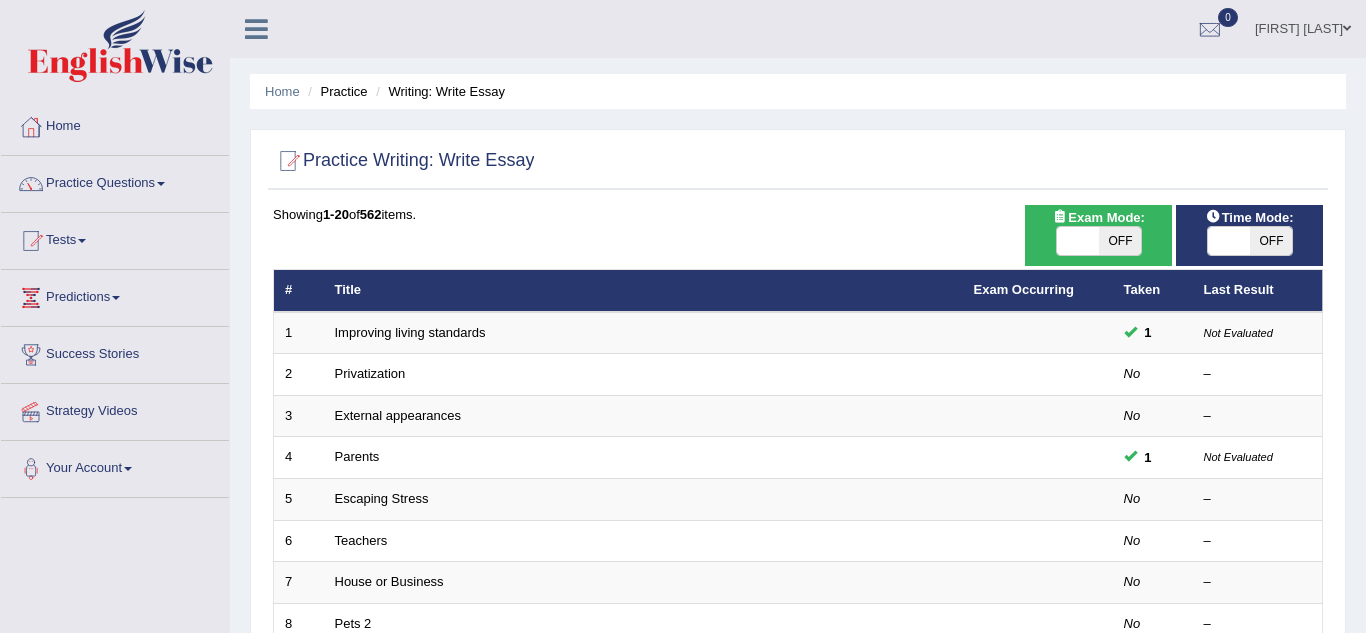 click on "Practice Questions" at bounding box center [115, 181] 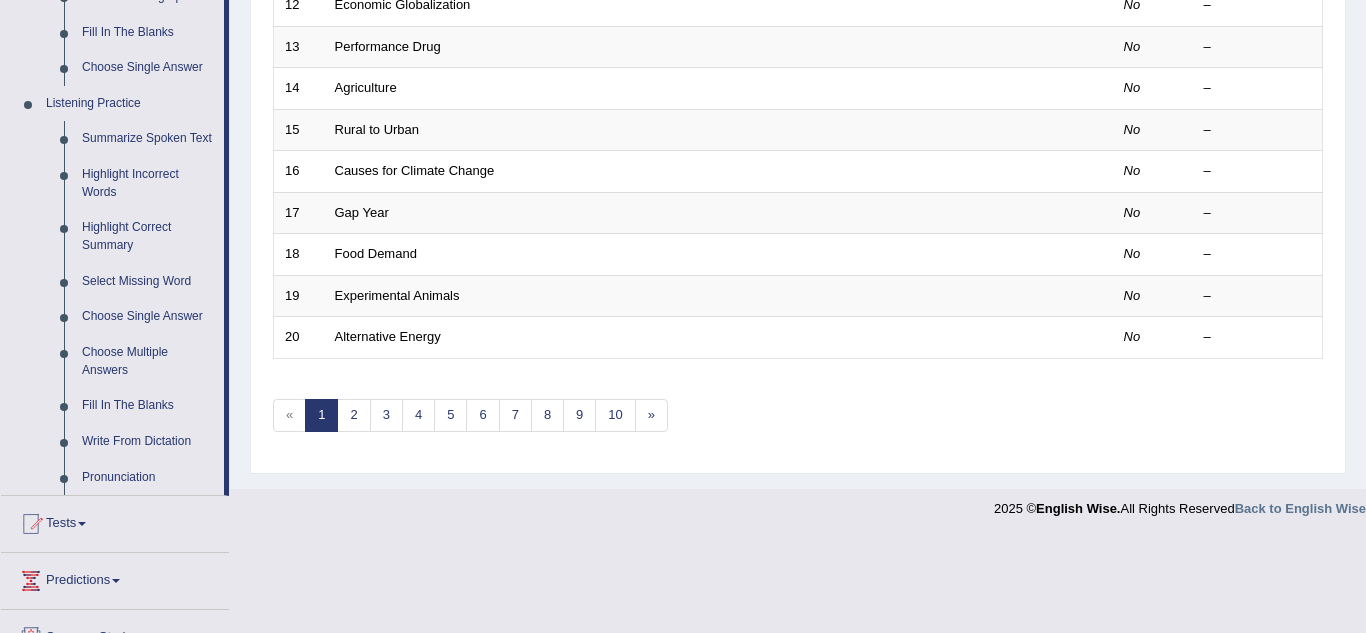 scroll, scrollTop: 787, scrollLeft: 0, axis: vertical 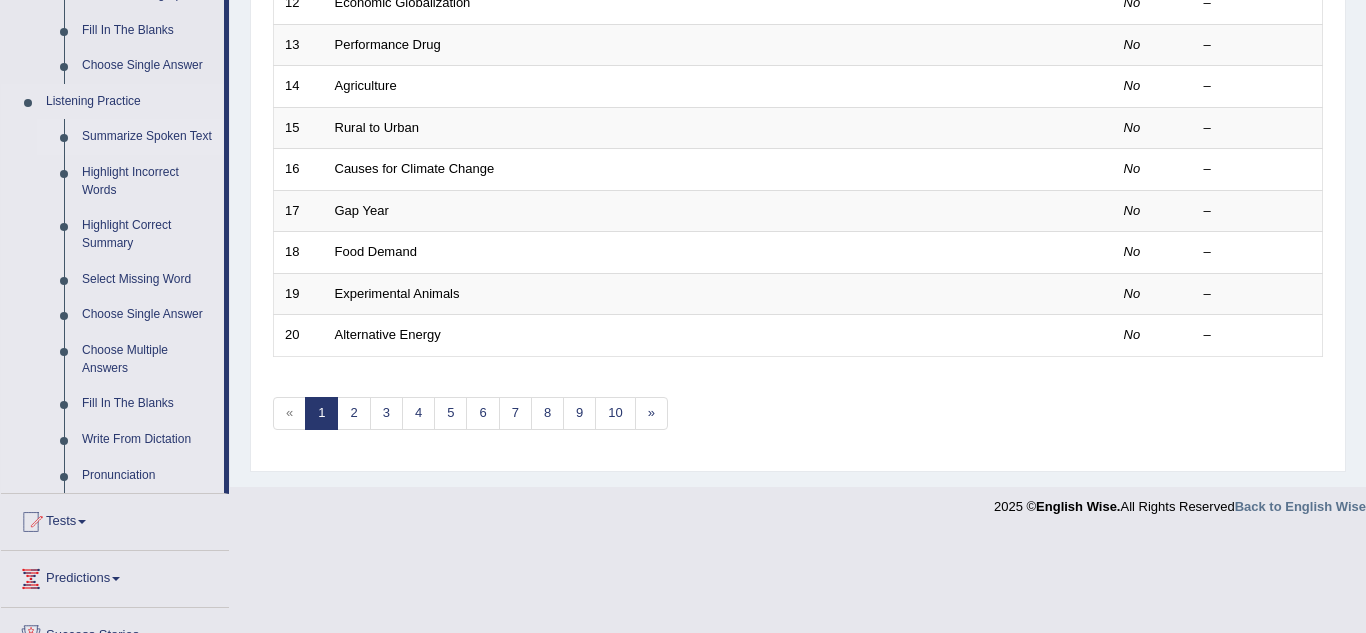 click on "Summarize Spoken Text" at bounding box center (148, 137) 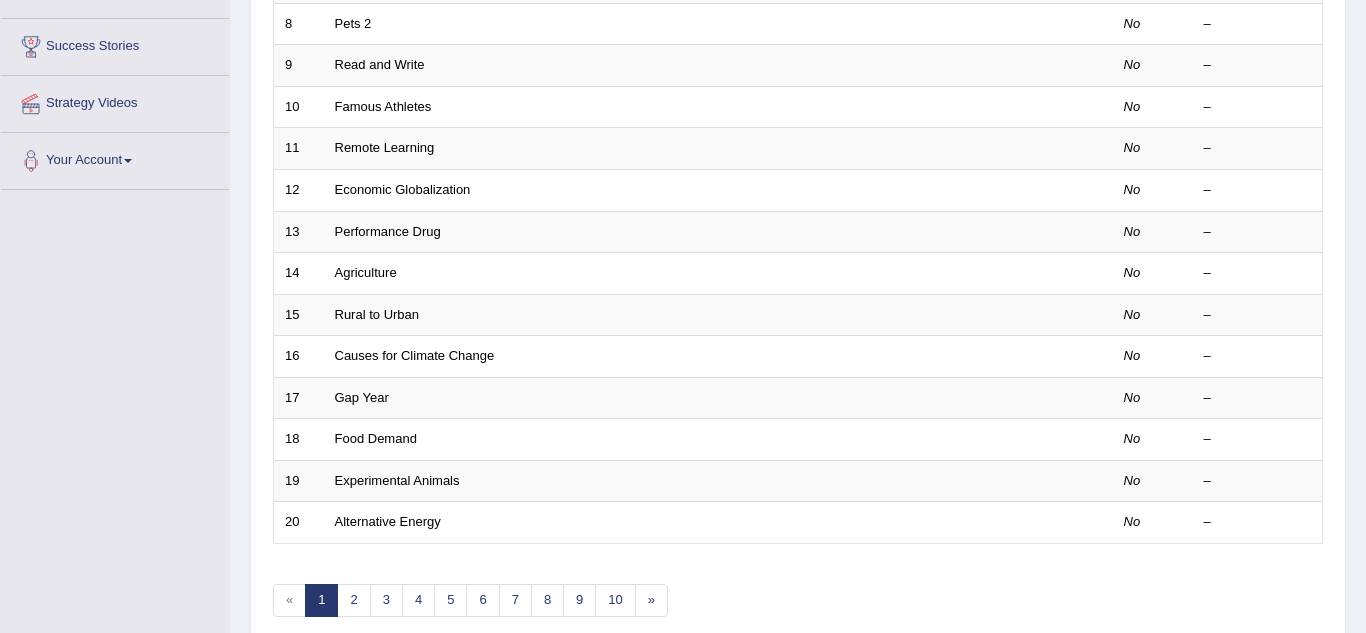 scroll, scrollTop: 691, scrollLeft: 0, axis: vertical 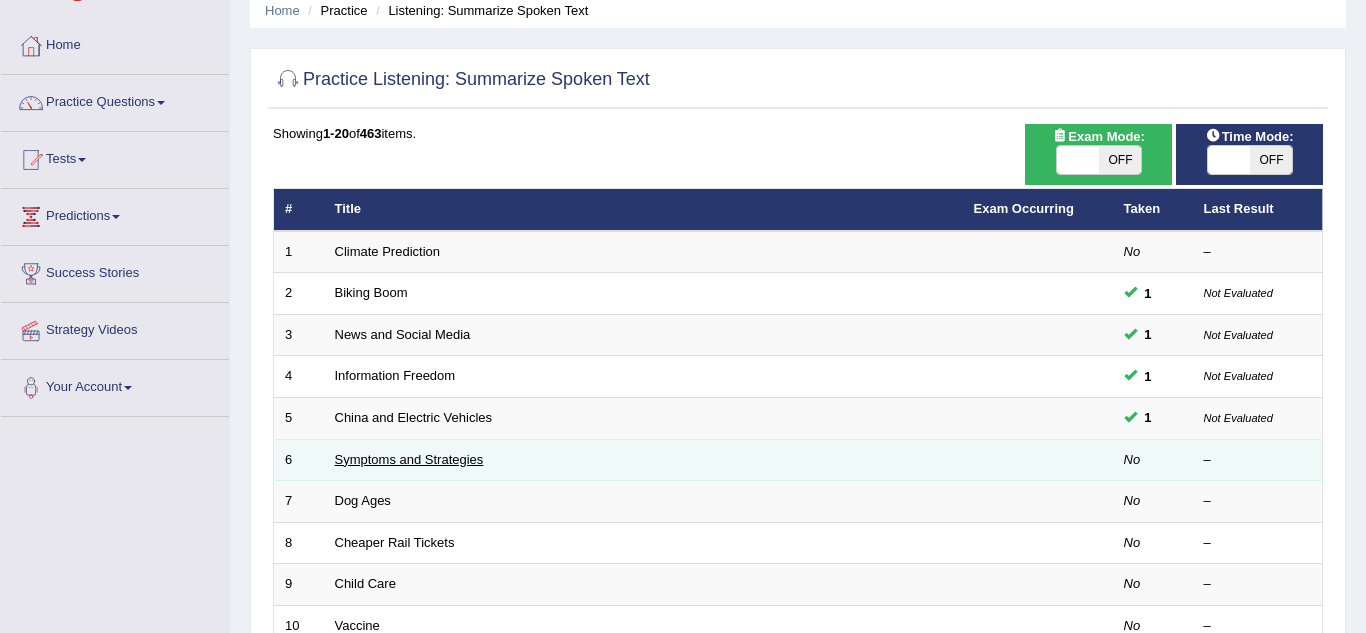 click on "Symptoms and Strategies" at bounding box center (409, 459) 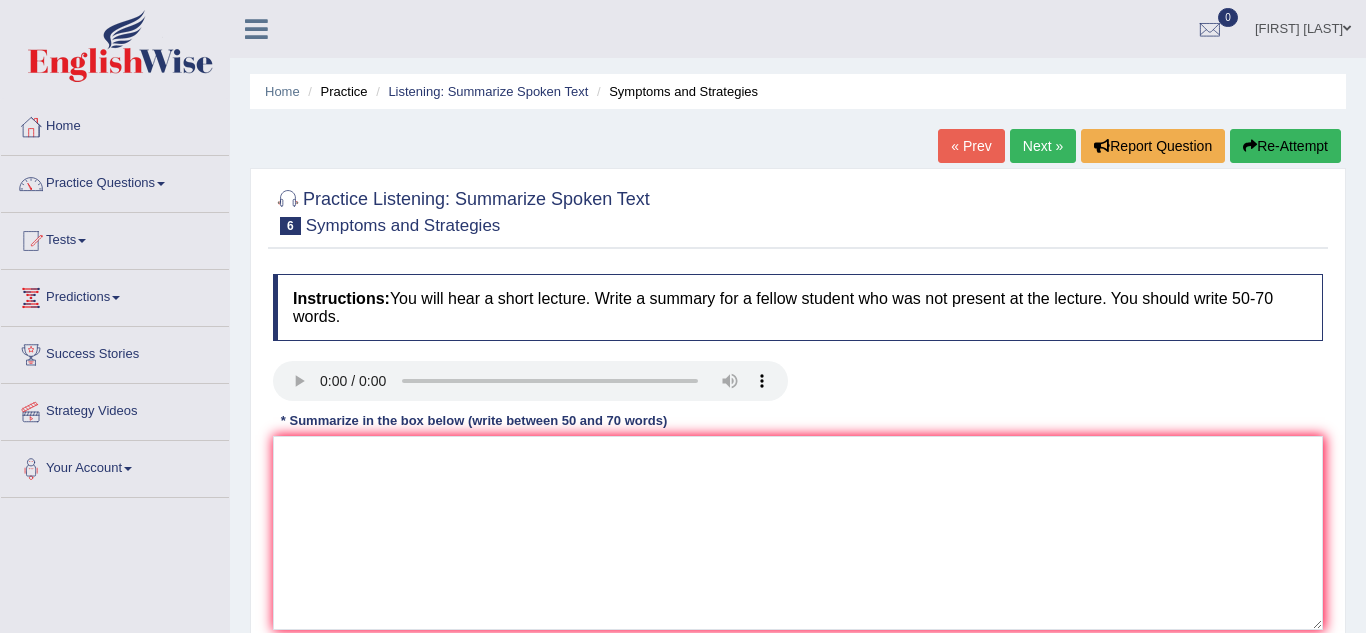 scroll, scrollTop: 0, scrollLeft: 0, axis: both 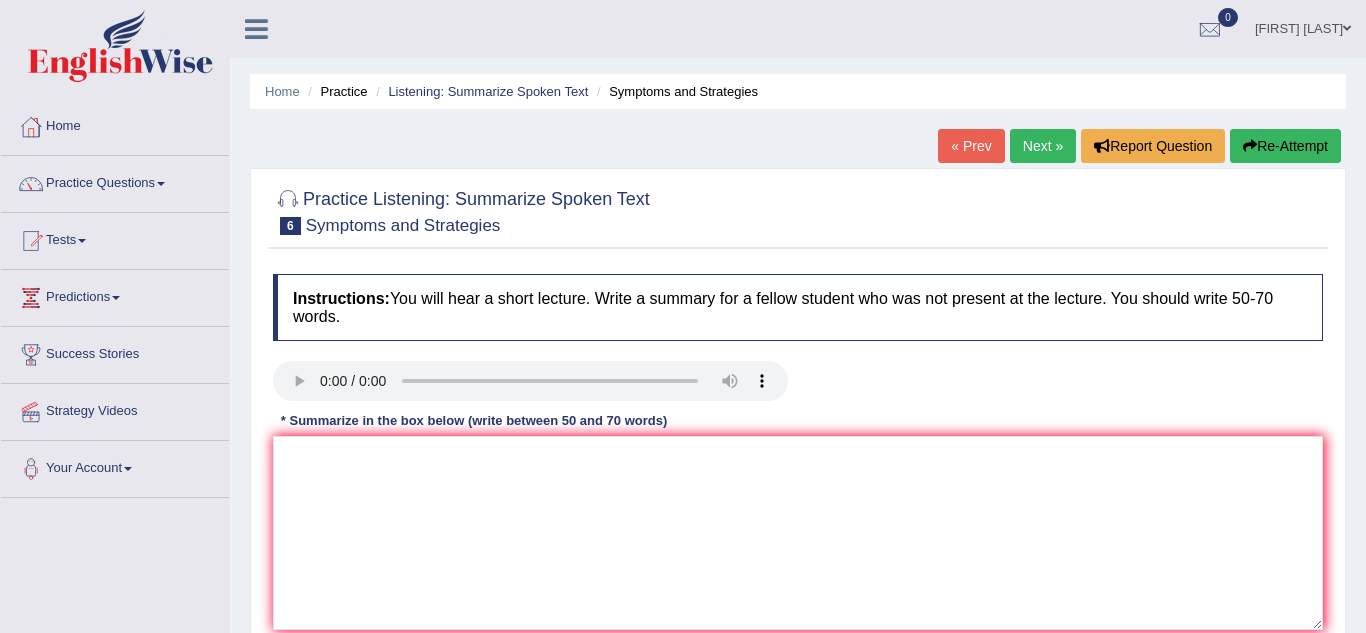 click on "Practice Questions" at bounding box center (115, 181) 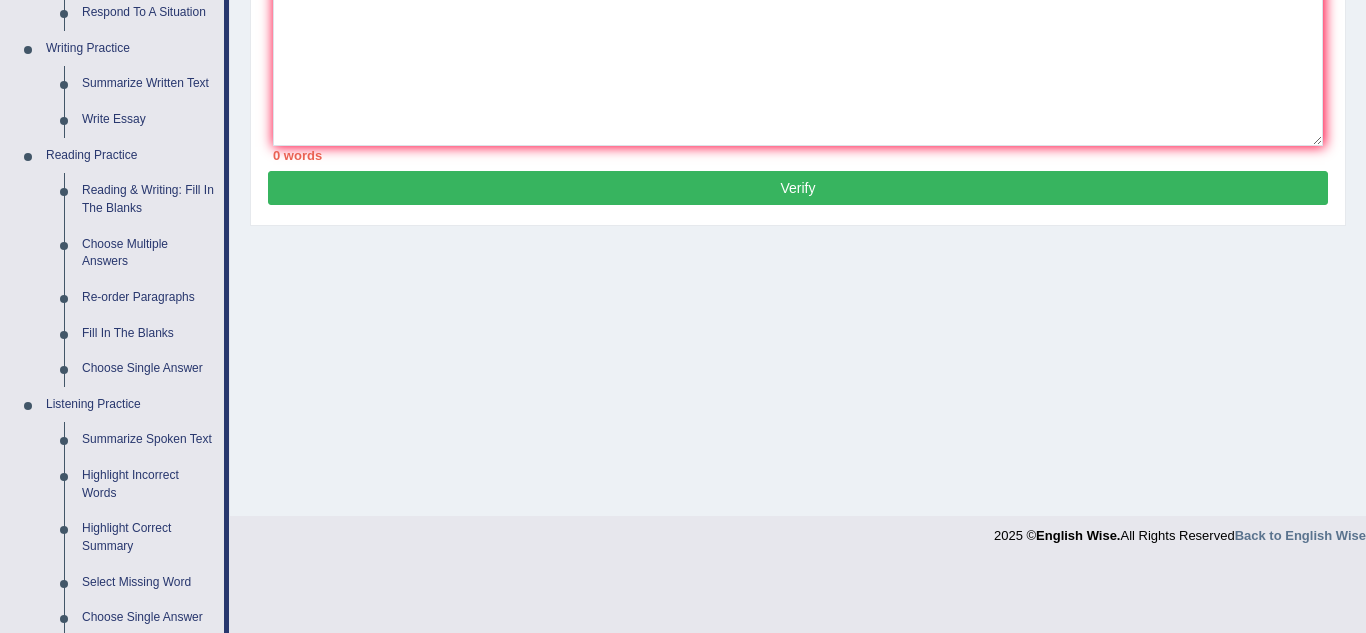 scroll, scrollTop: 481, scrollLeft: 0, axis: vertical 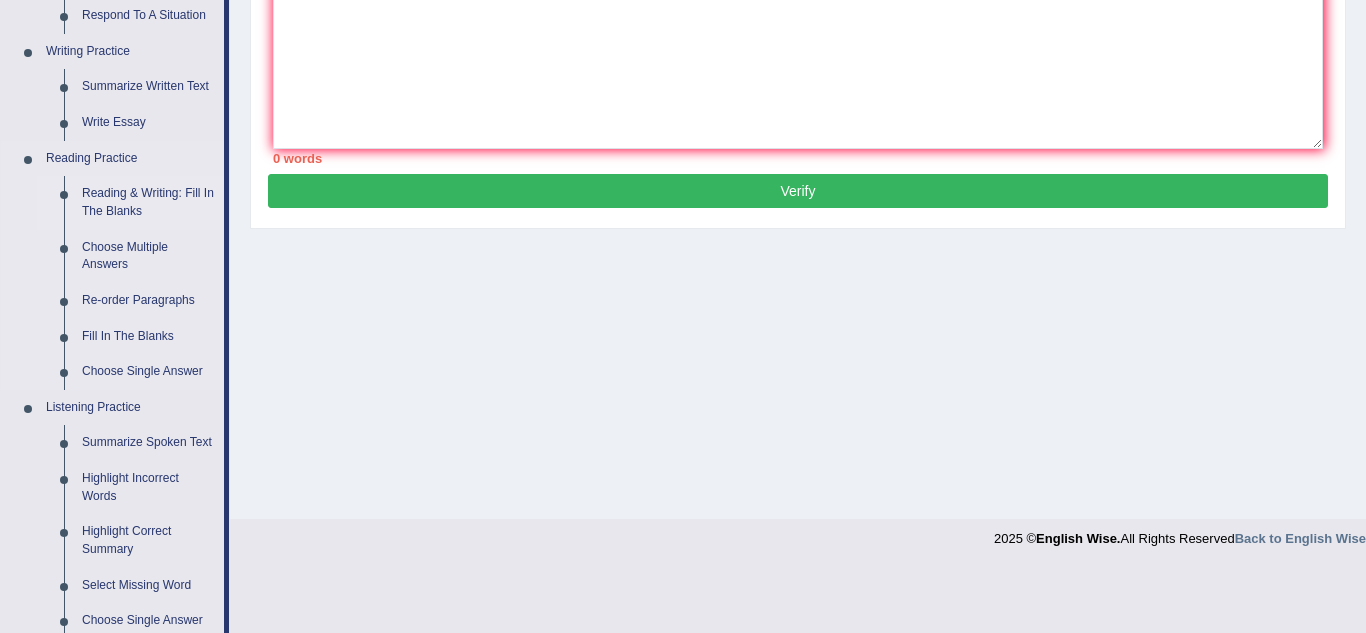 click on "Reading & Writing: Fill In The Blanks" at bounding box center [148, 202] 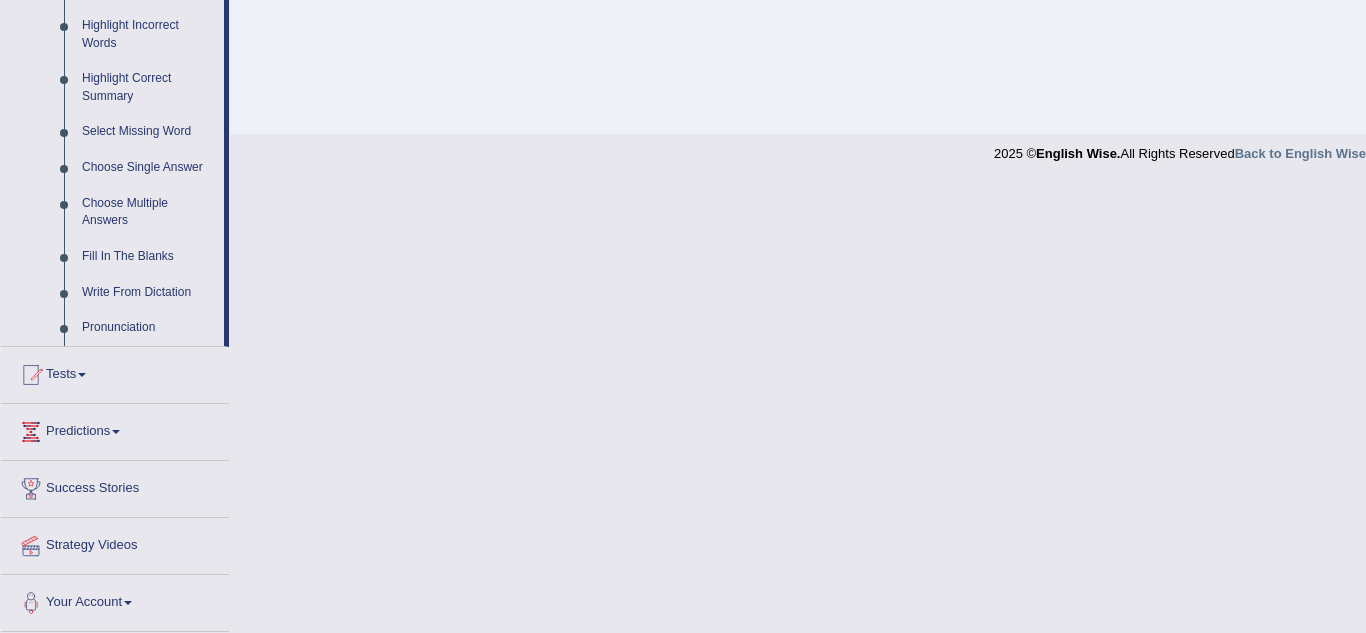 scroll, scrollTop: 815, scrollLeft: 0, axis: vertical 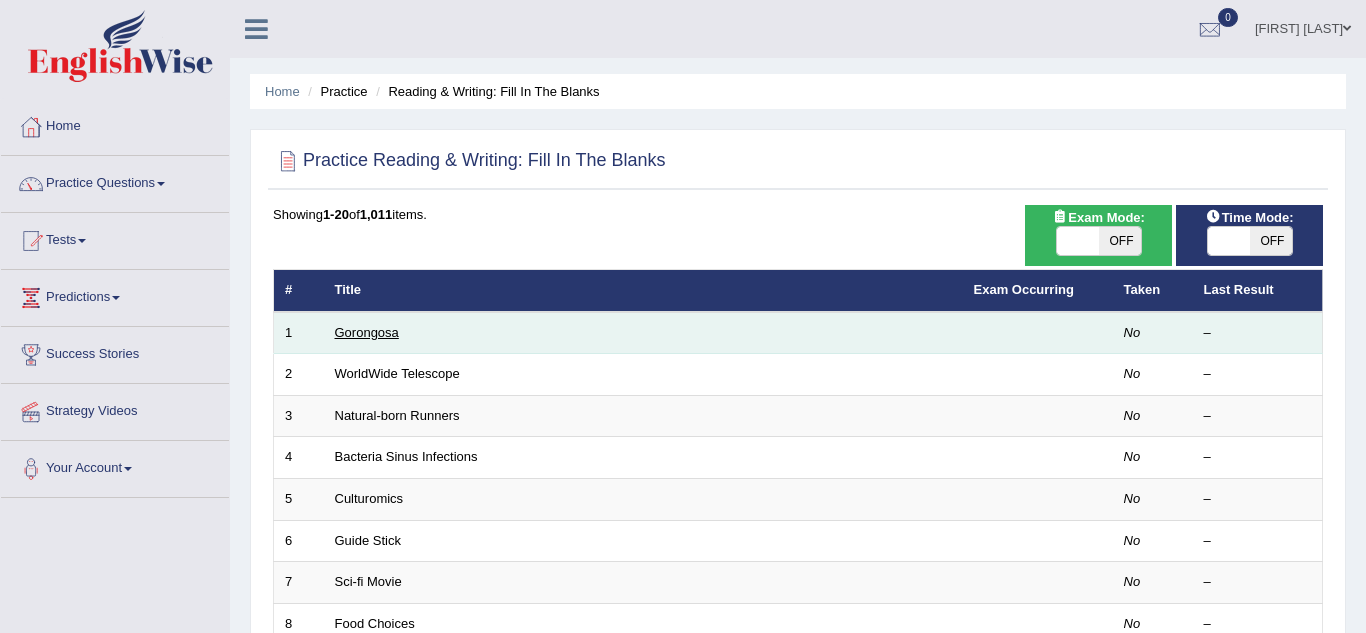 click on "Gorongosa" at bounding box center [367, 332] 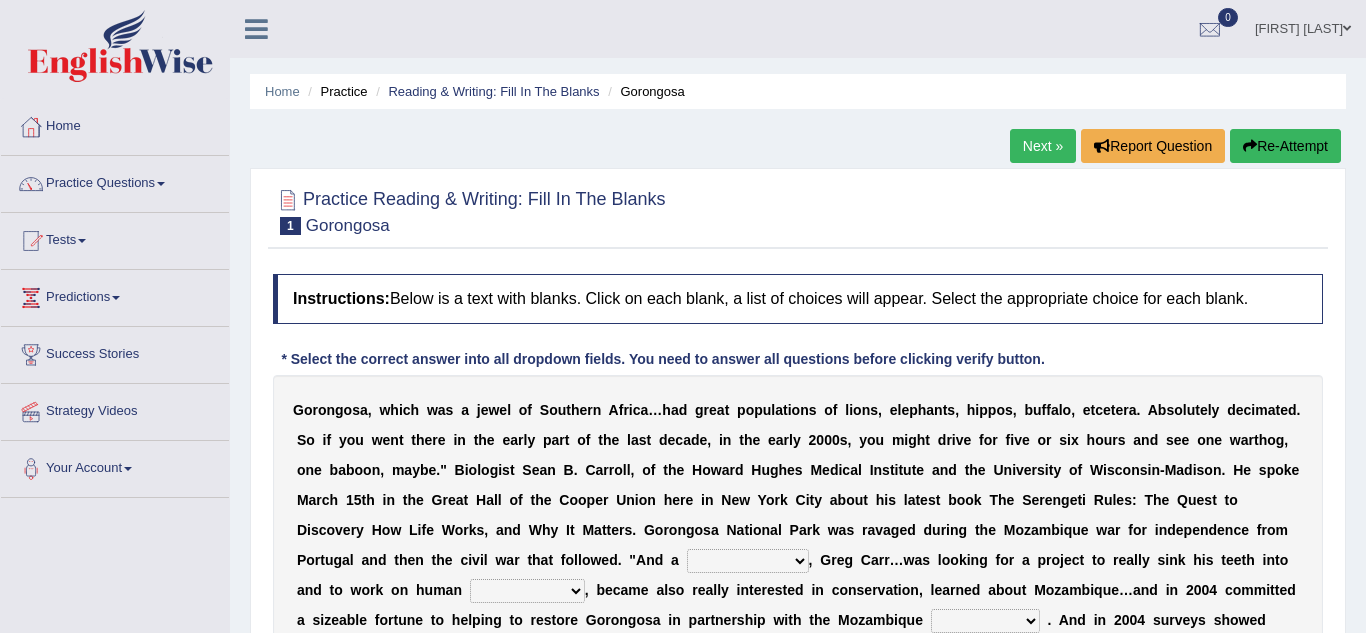 scroll, scrollTop: 0, scrollLeft: 0, axis: both 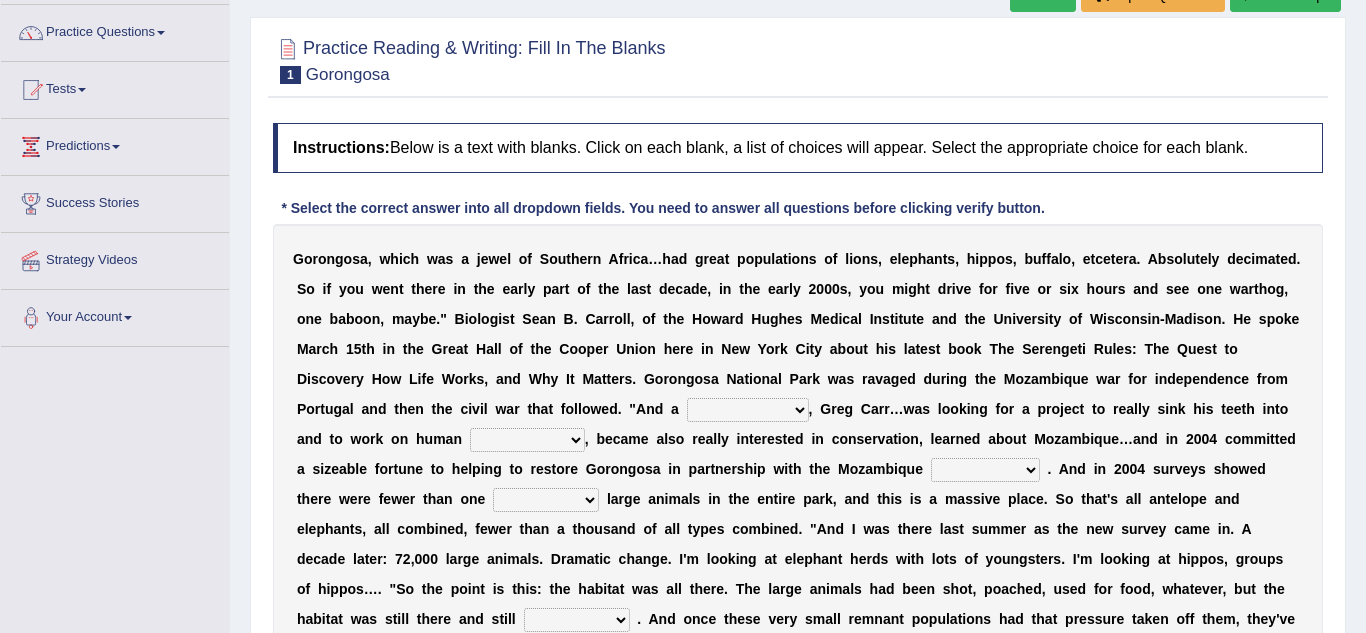 click on "passion solstice ballast philanthropist" at bounding box center [748, 410] 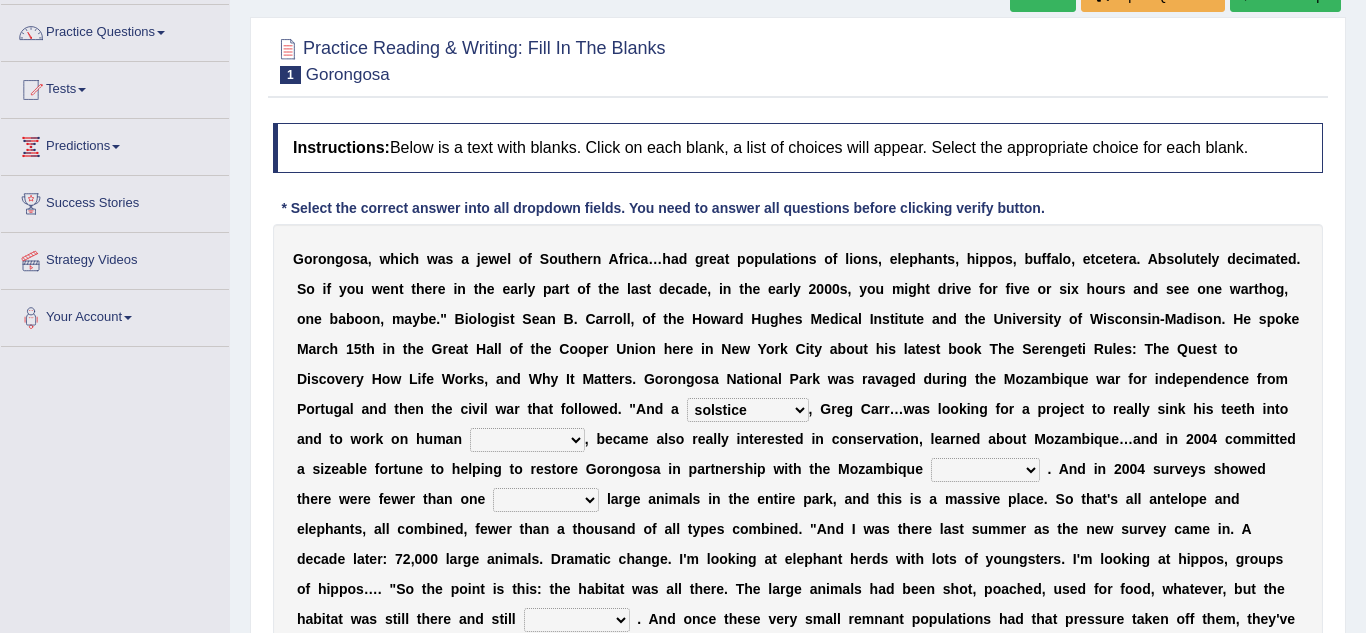 click on "passion solstice ballast philanthropist" at bounding box center (748, 410) 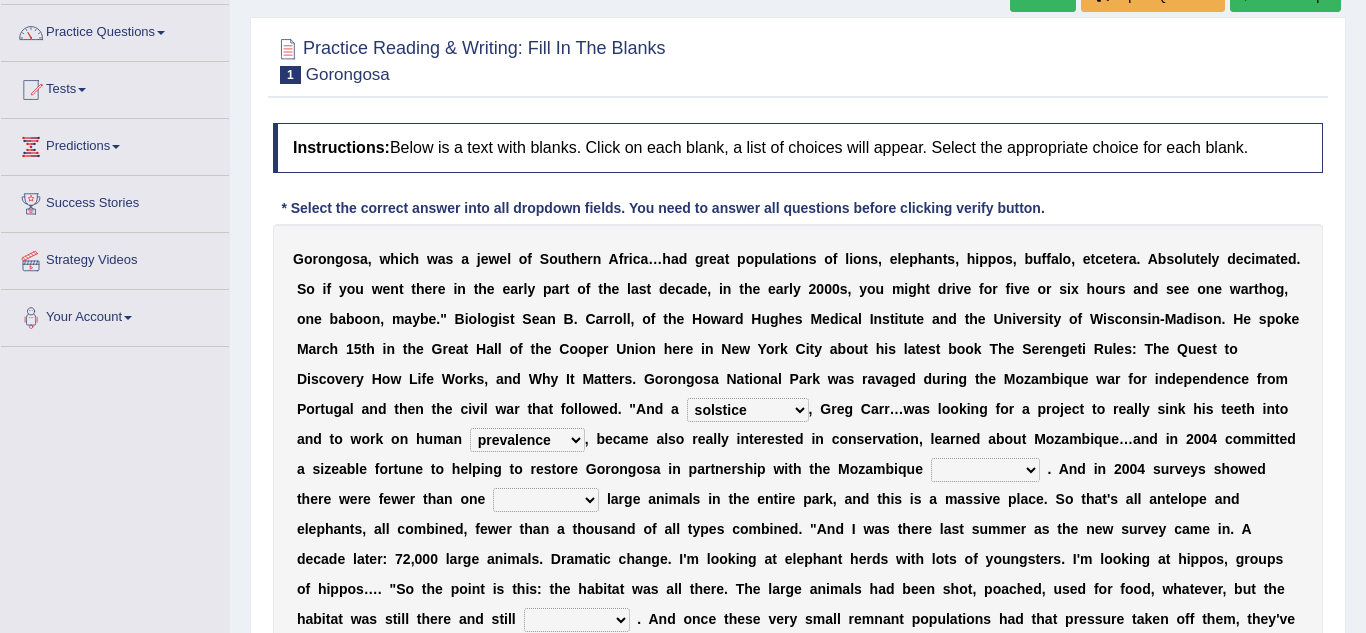 click on "negligence prevalence development malevolence" at bounding box center (527, 440) 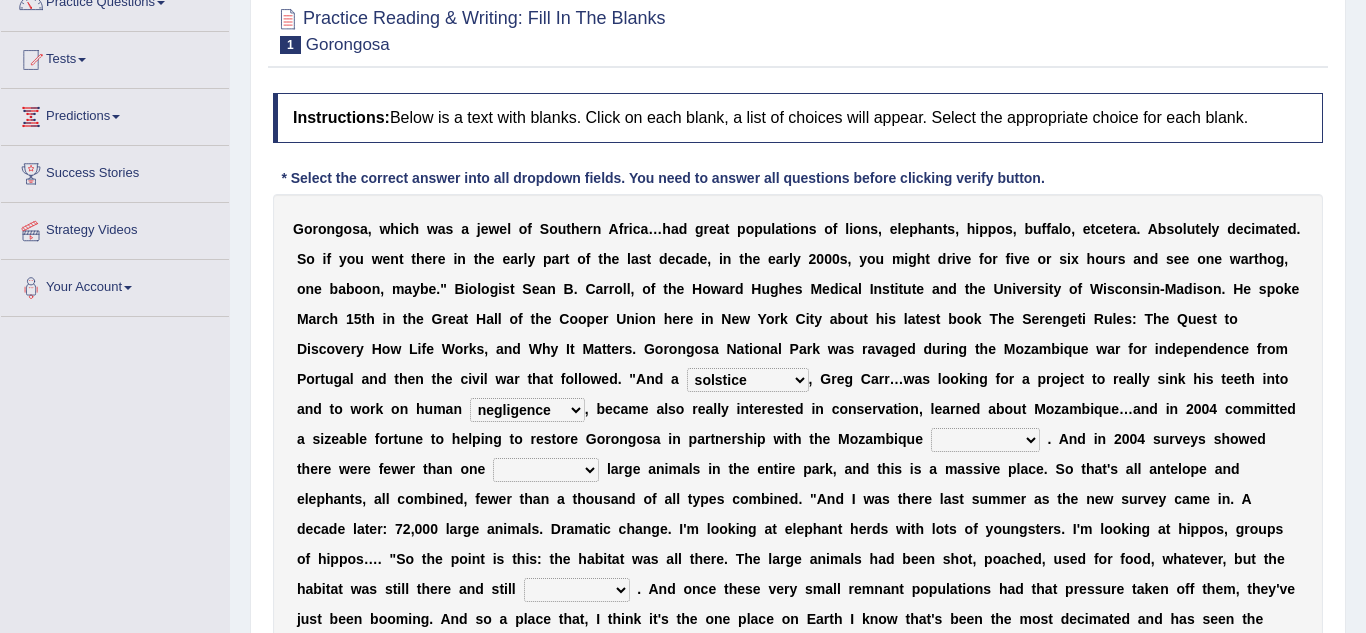 scroll, scrollTop: 201, scrollLeft: 0, axis: vertical 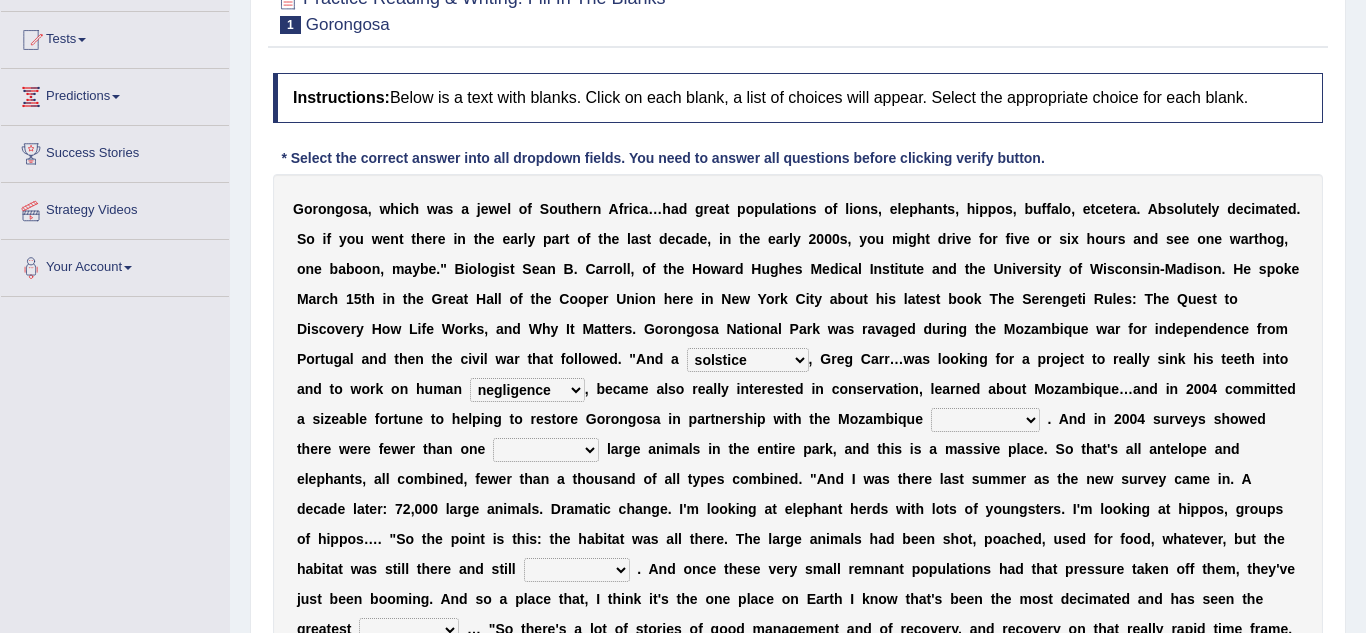 click on "parliament semanticist government journalist" at bounding box center (985, 420) 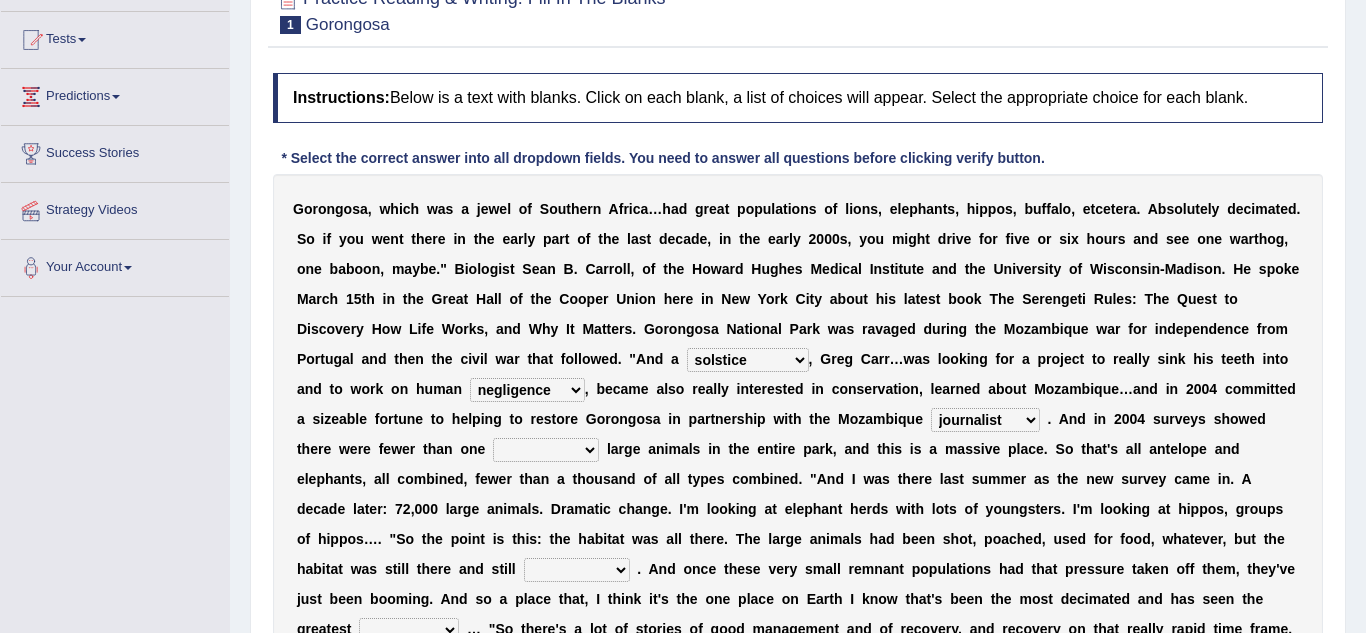 click on "parliament semanticist government journalist" at bounding box center (985, 420) 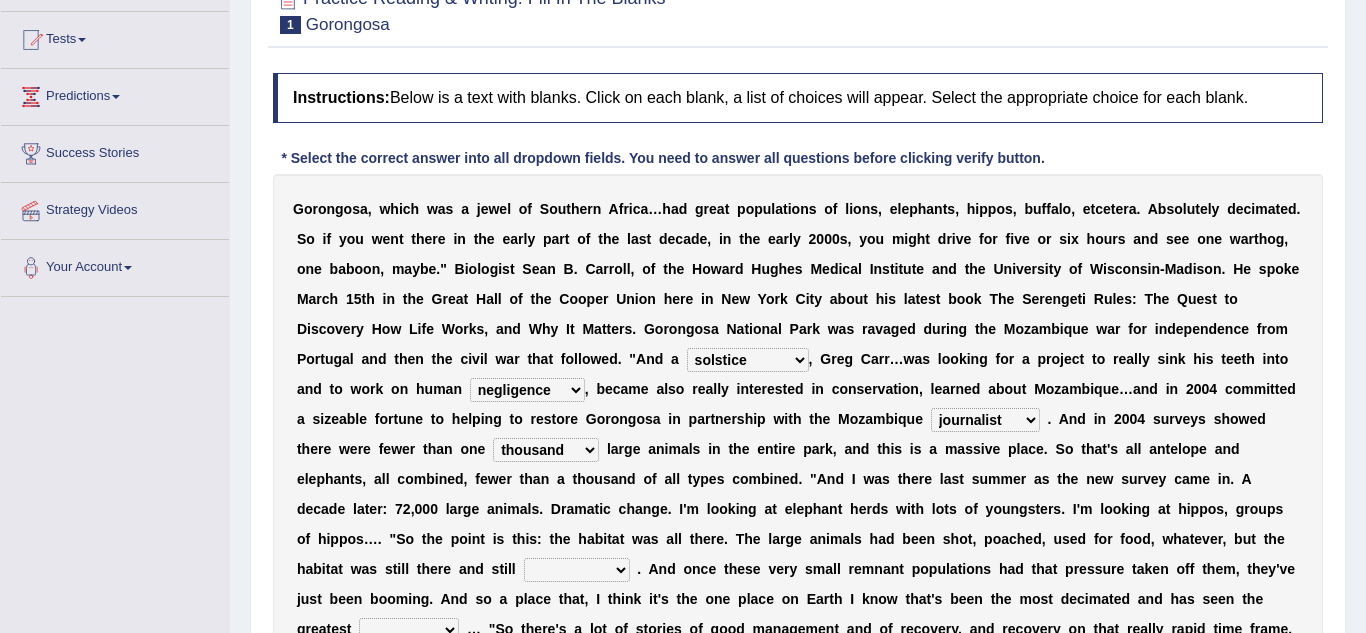 click on "deflowered embowered roundest thousand" at bounding box center [546, 450] 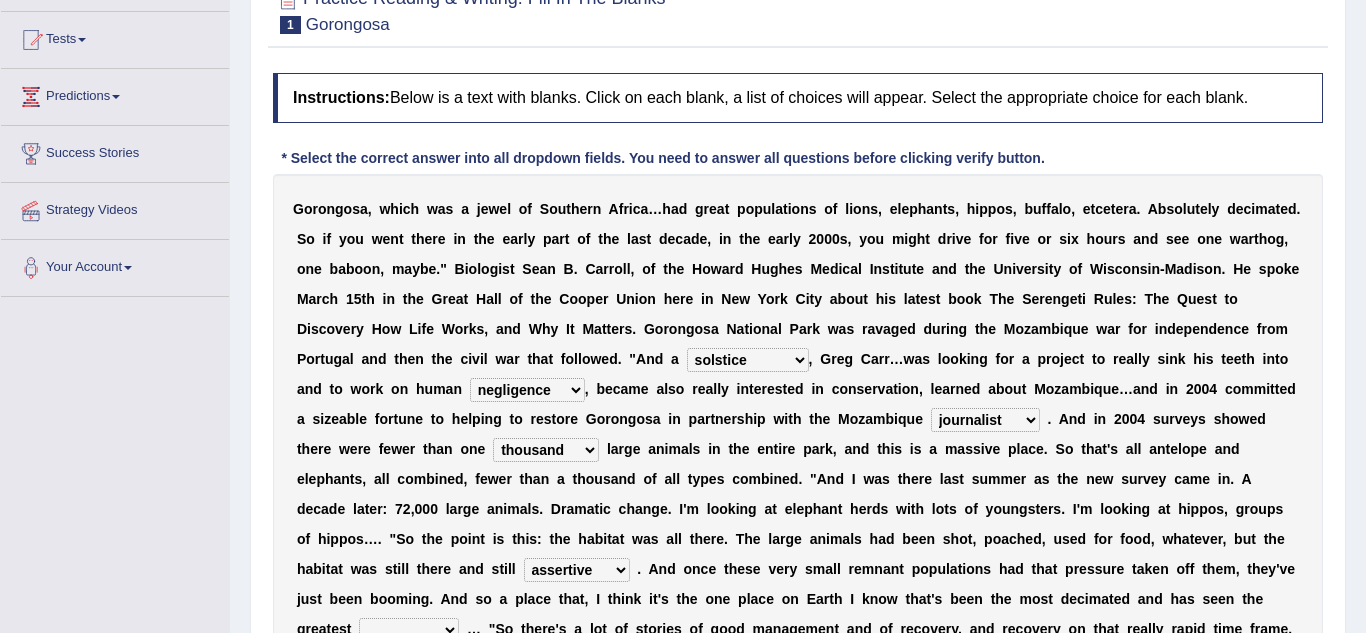 click on "assertive incidental compulsive productive" at bounding box center [577, 570] 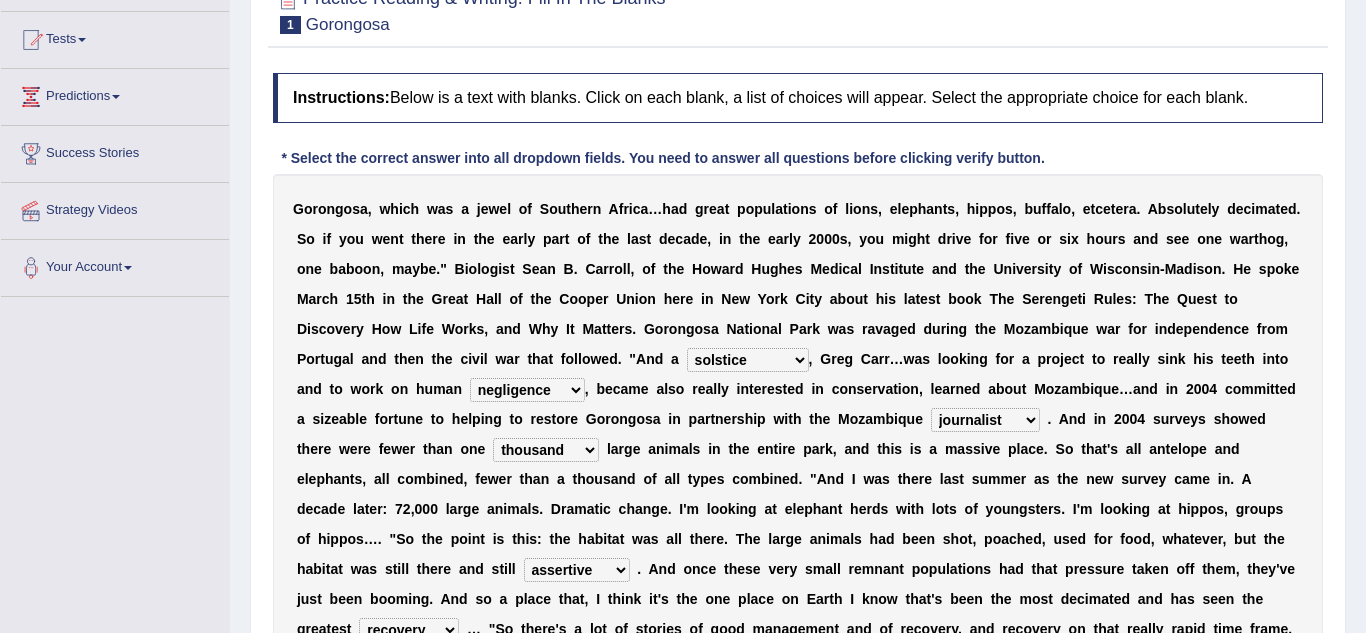 click on "recovery efficacy golly stumpy" at bounding box center (409, 630) 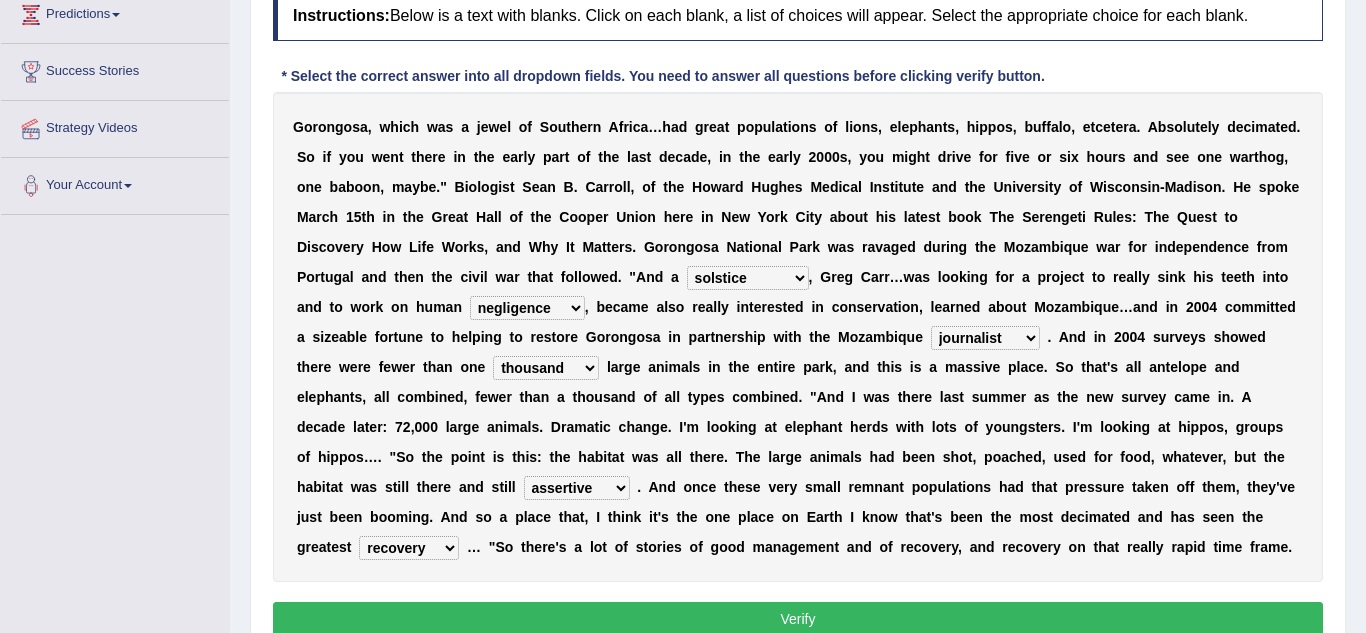scroll, scrollTop: 286, scrollLeft: 0, axis: vertical 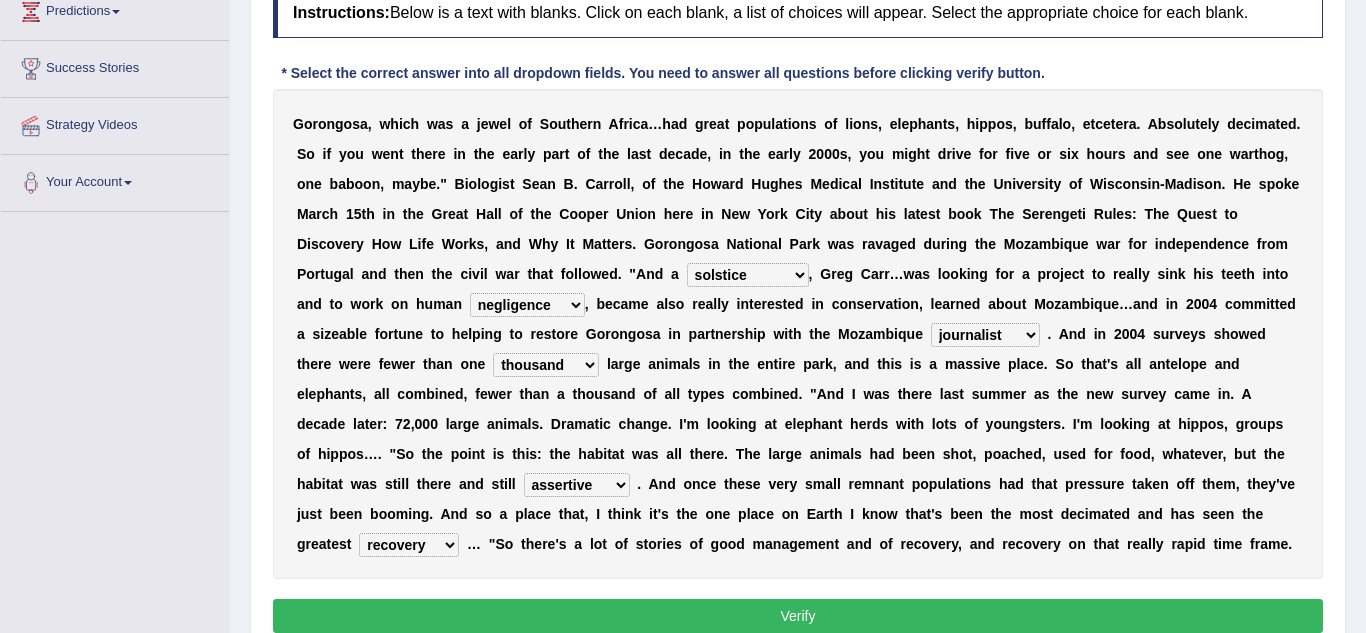 click on "Verify" at bounding box center [798, 616] 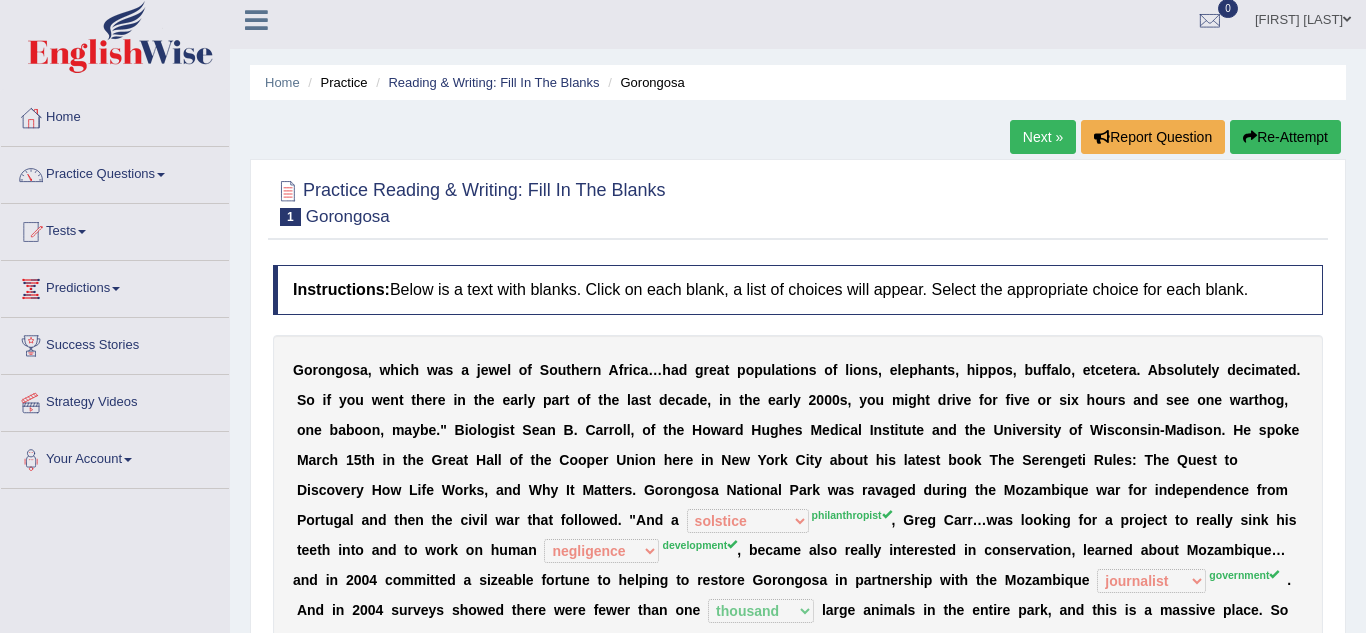 scroll, scrollTop: 6, scrollLeft: 0, axis: vertical 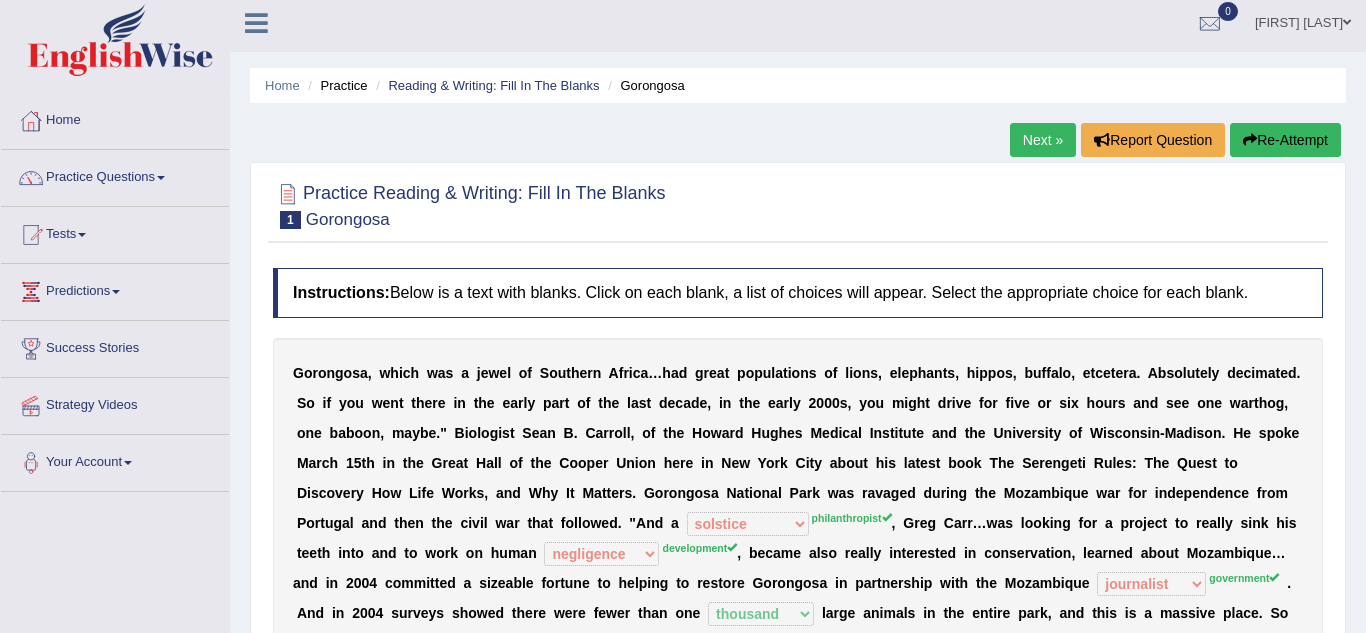 click on "Next »" at bounding box center [1043, 140] 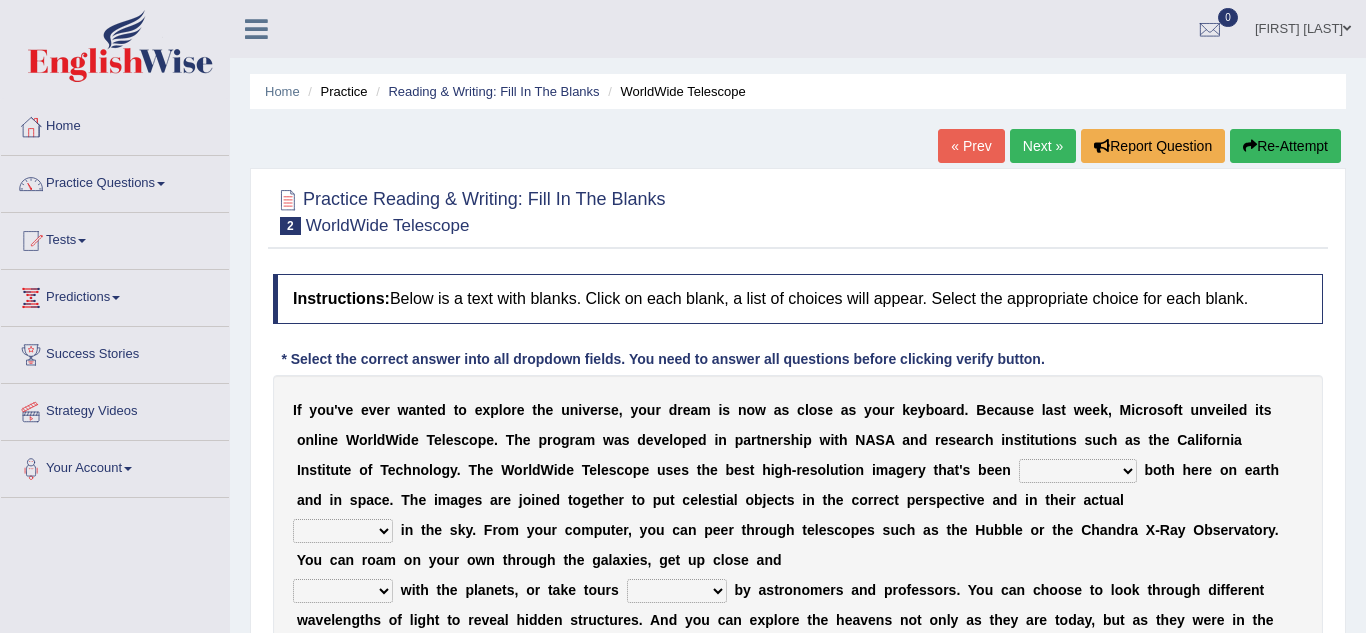 scroll, scrollTop: 0, scrollLeft: 0, axis: both 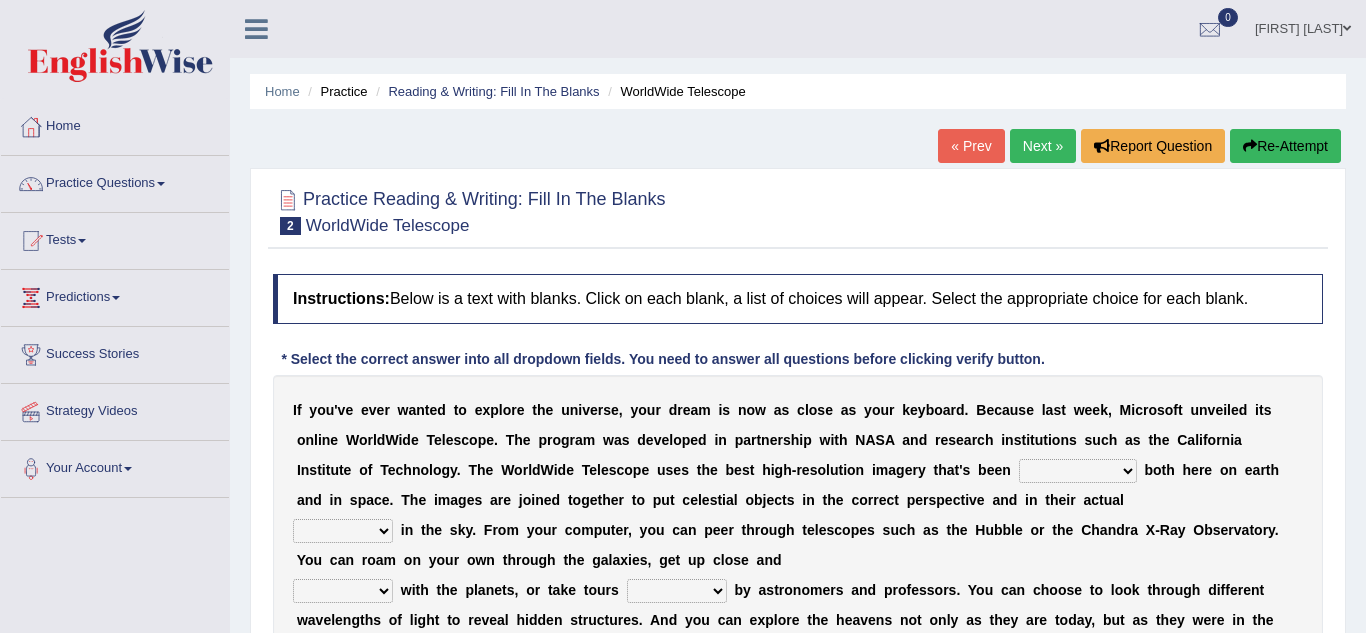 click on "degraded ascended remonstrated generated" at bounding box center [1078, 471] 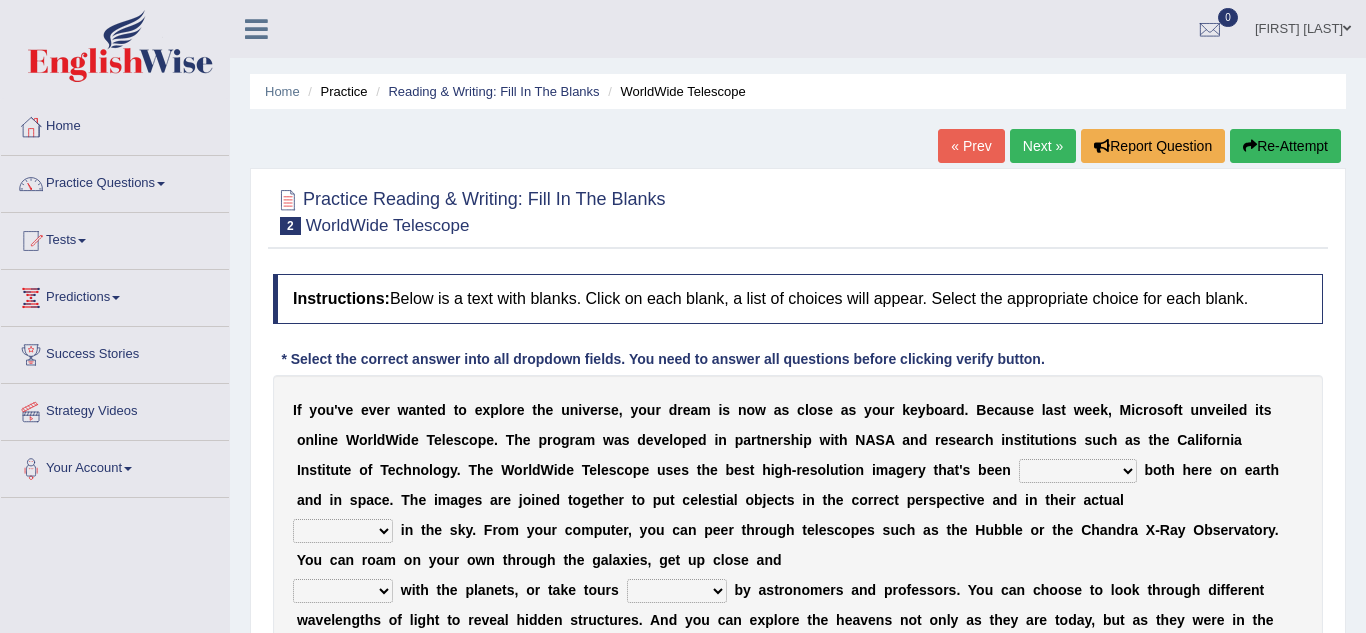 select on "generated" 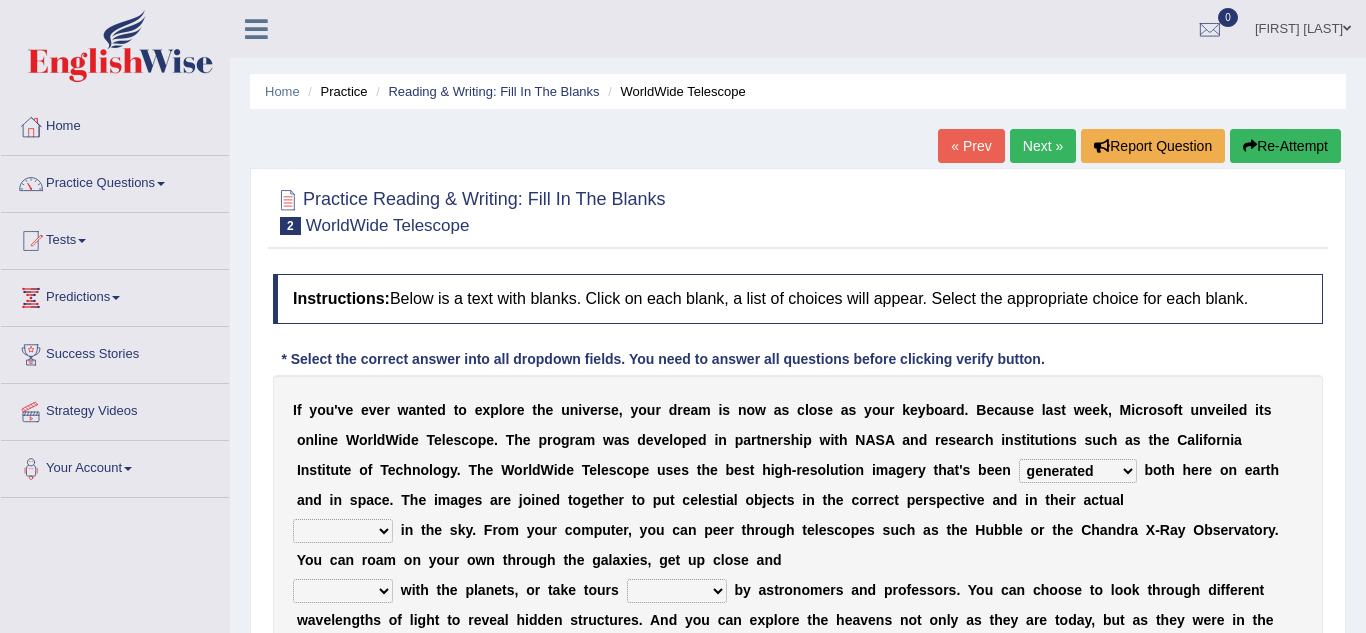 click on "degraded ascended remonstrated generated" at bounding box center [1078, 471] 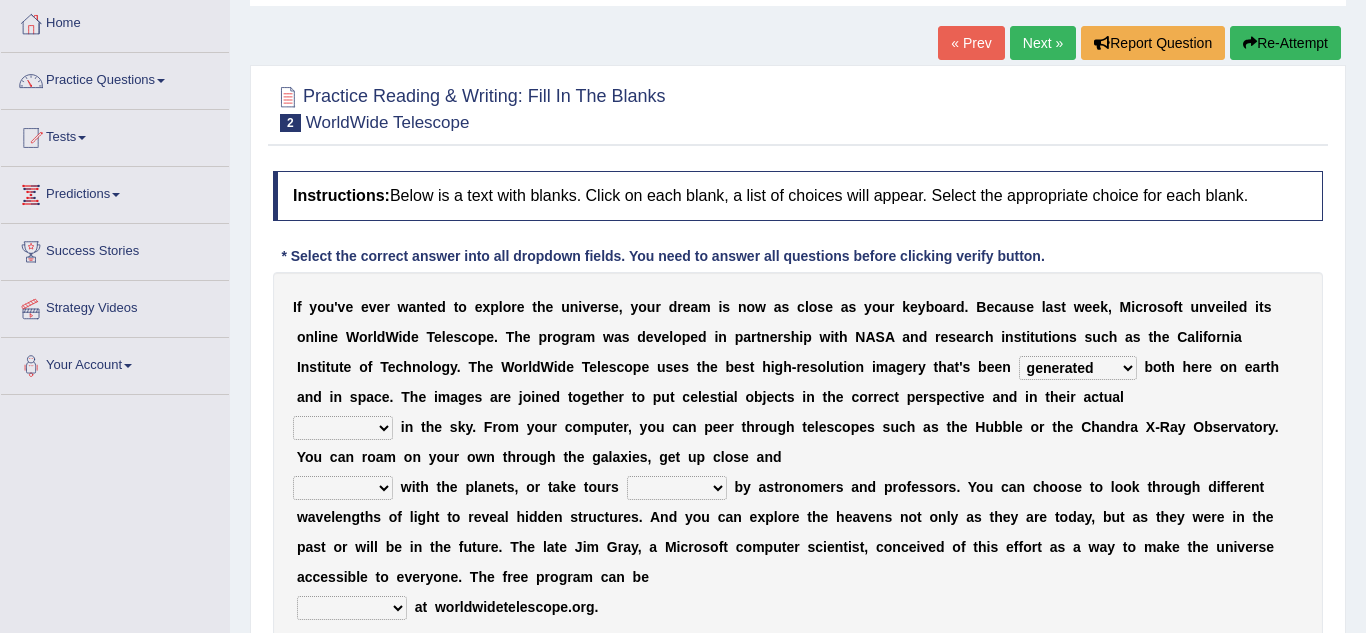 scroll, scrollTop: 104, scrollLeft: 0, axis: vertical 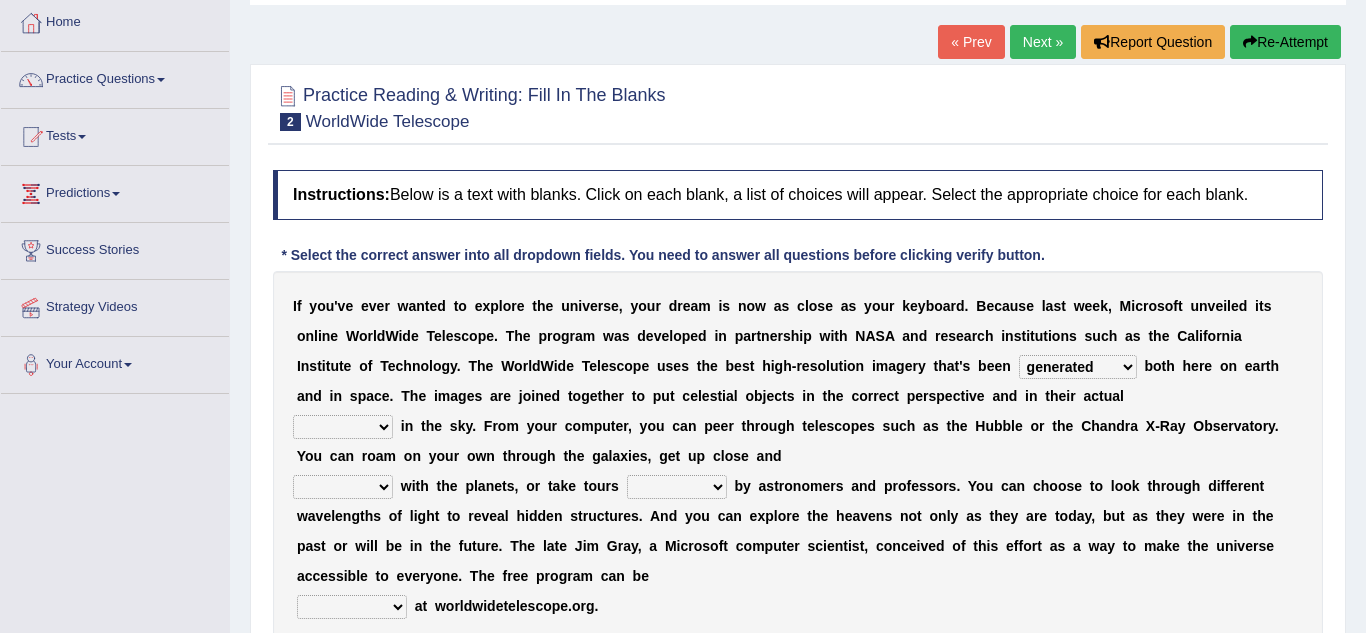 click on "aspects parts conditions positions" at bounding box center [343, 427] 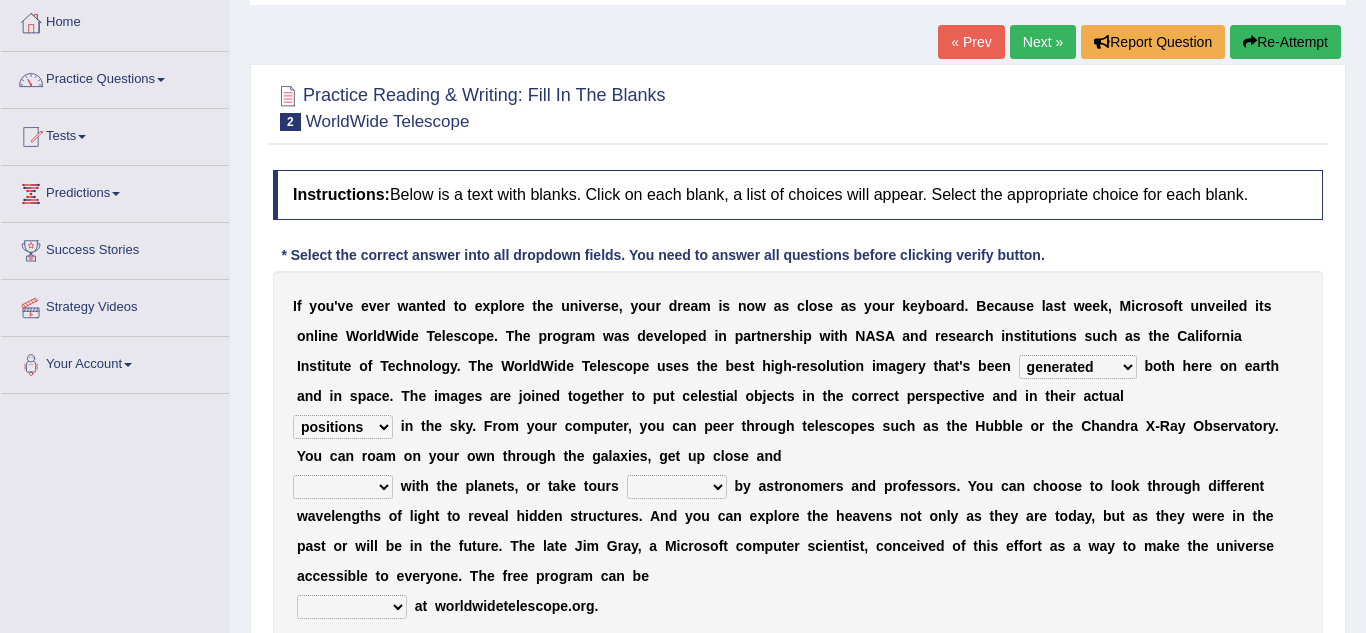 click on "personal individual apart polite" at bounding box center (343, 487) 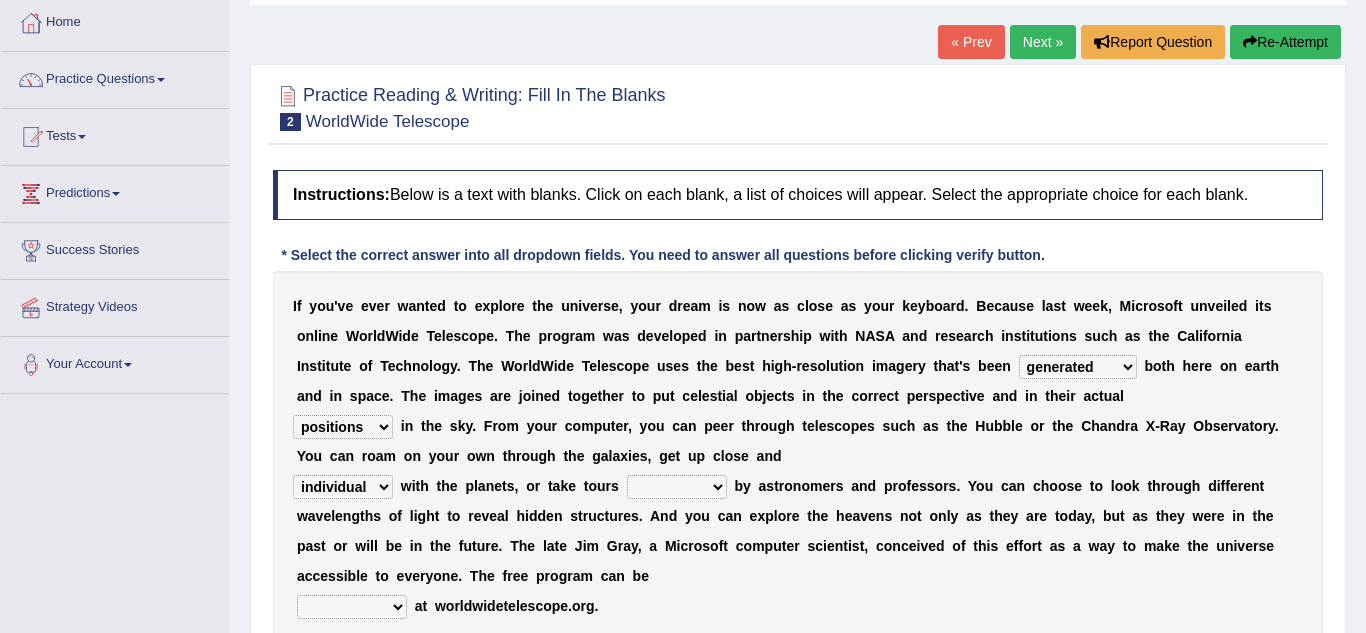 click on "personal individual apart polite" at bounding box center (343, 487) 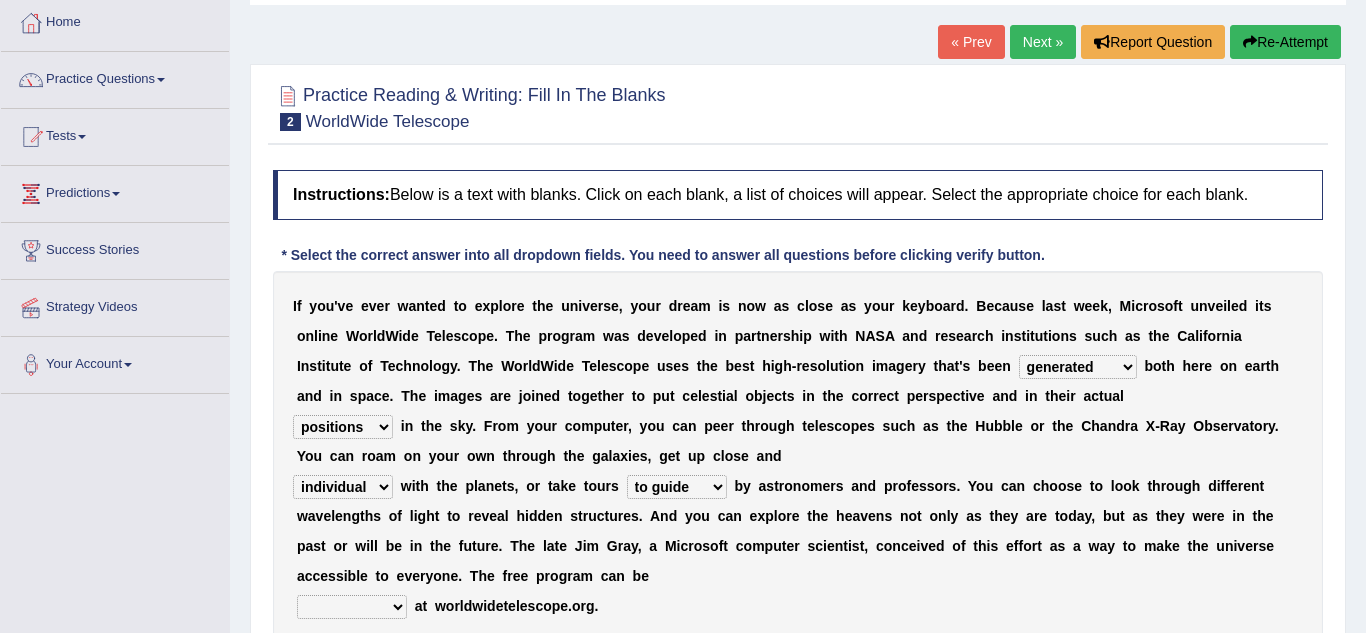 click on "guide guided guiding to guide" at bounding box center [677, 487] 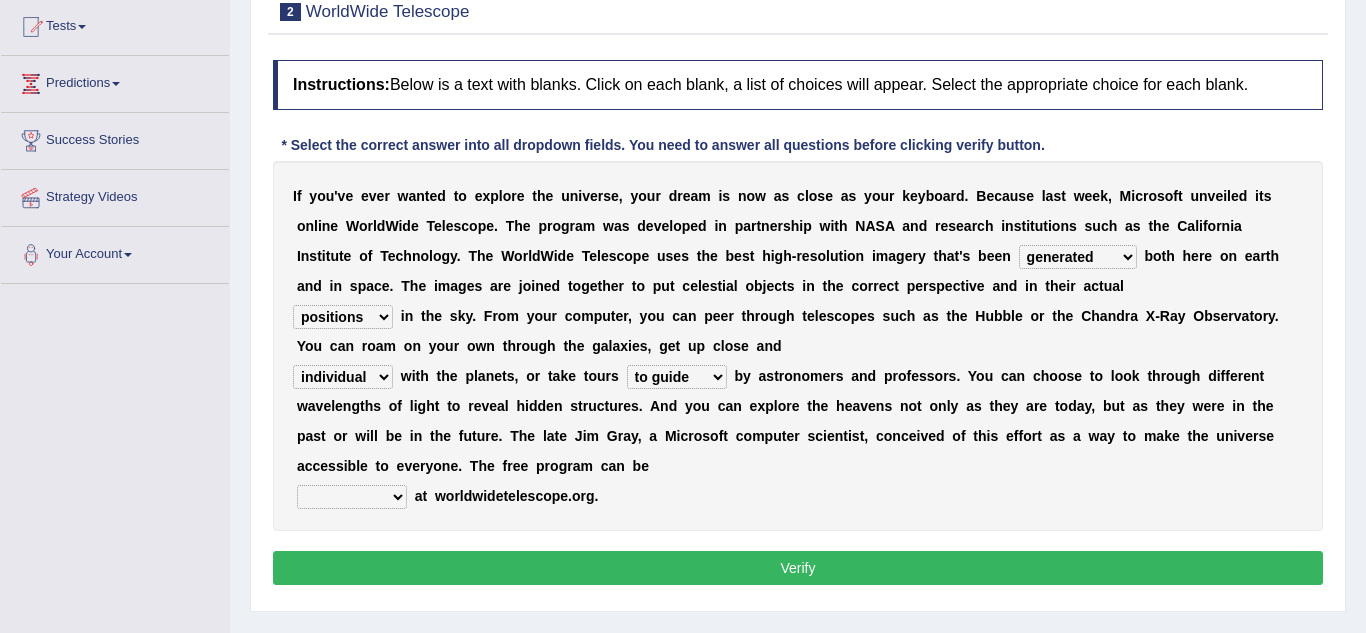scroll, scrollTop: 225, scrollLeft: 0, axis: vertical 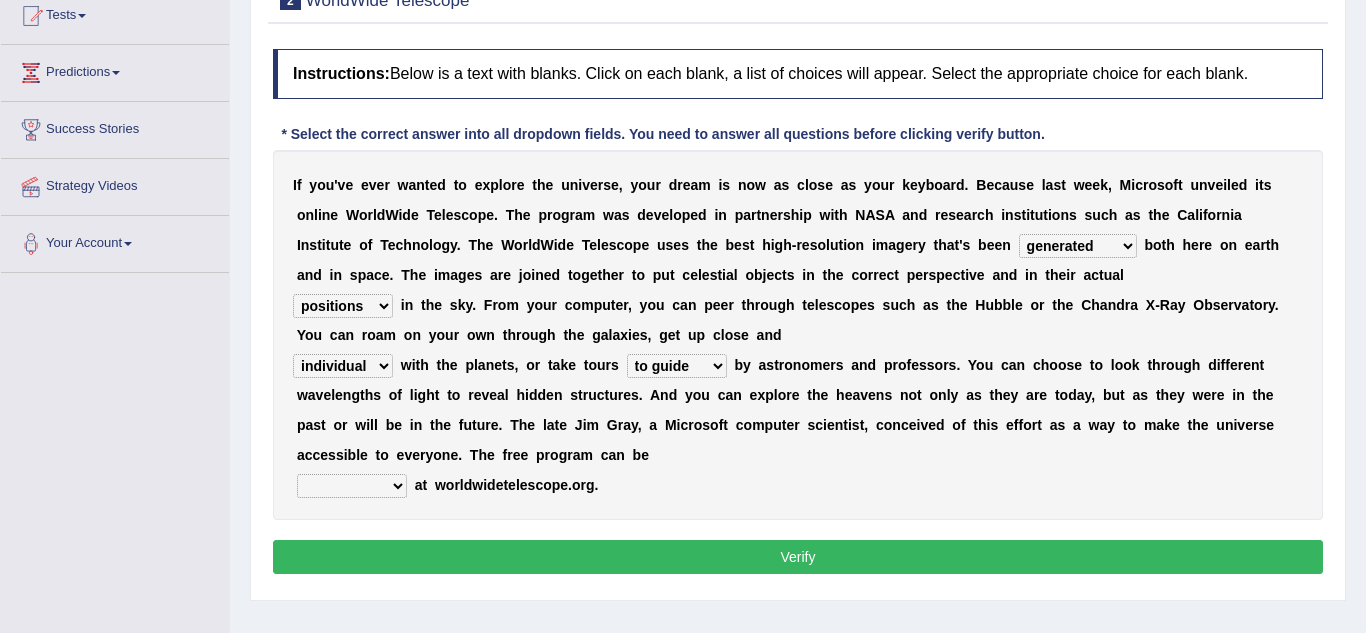 click on "upheld downloaded loaded posted" at bounding box center (352, 486) 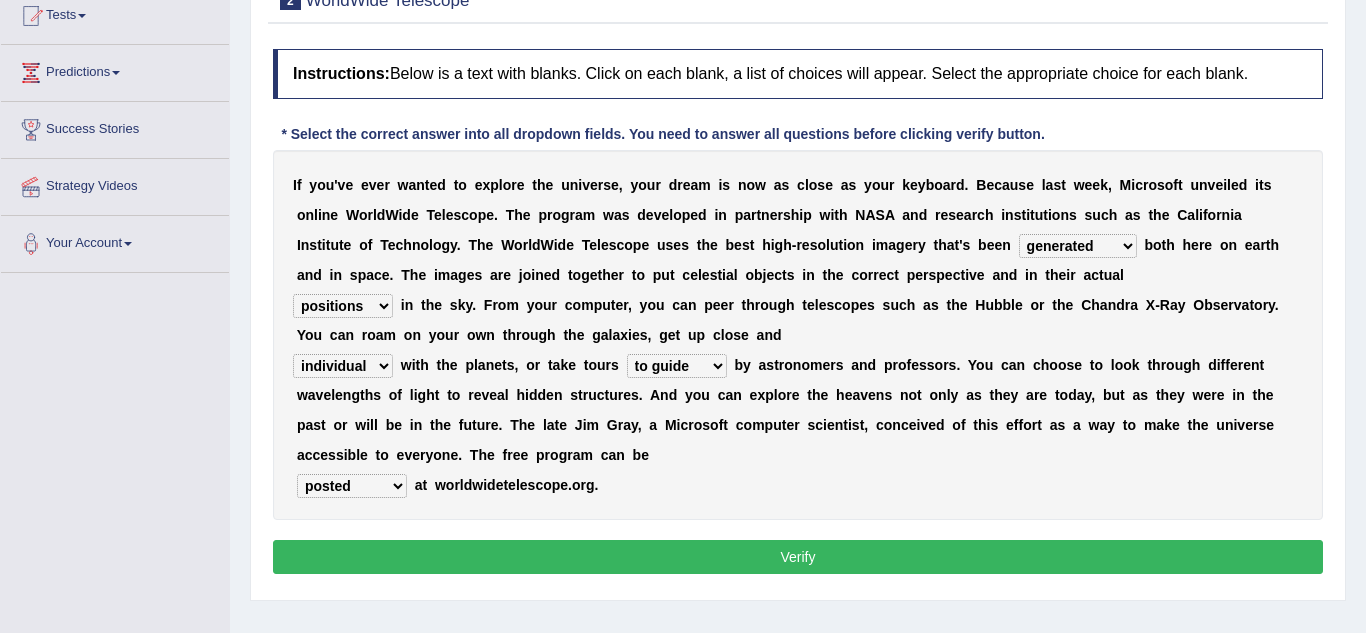 click on "Verify" at bounding box center [798, 557] 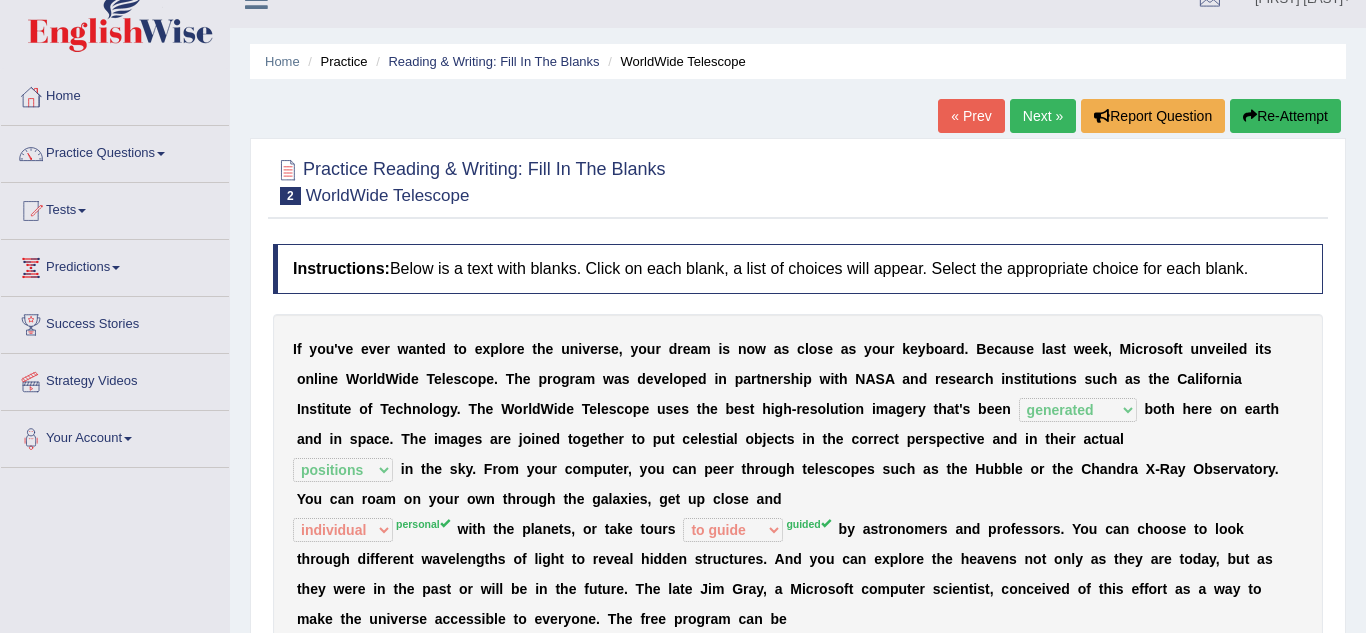 scroll, scrollTop: 0, scrollLeft: 0, axis: both 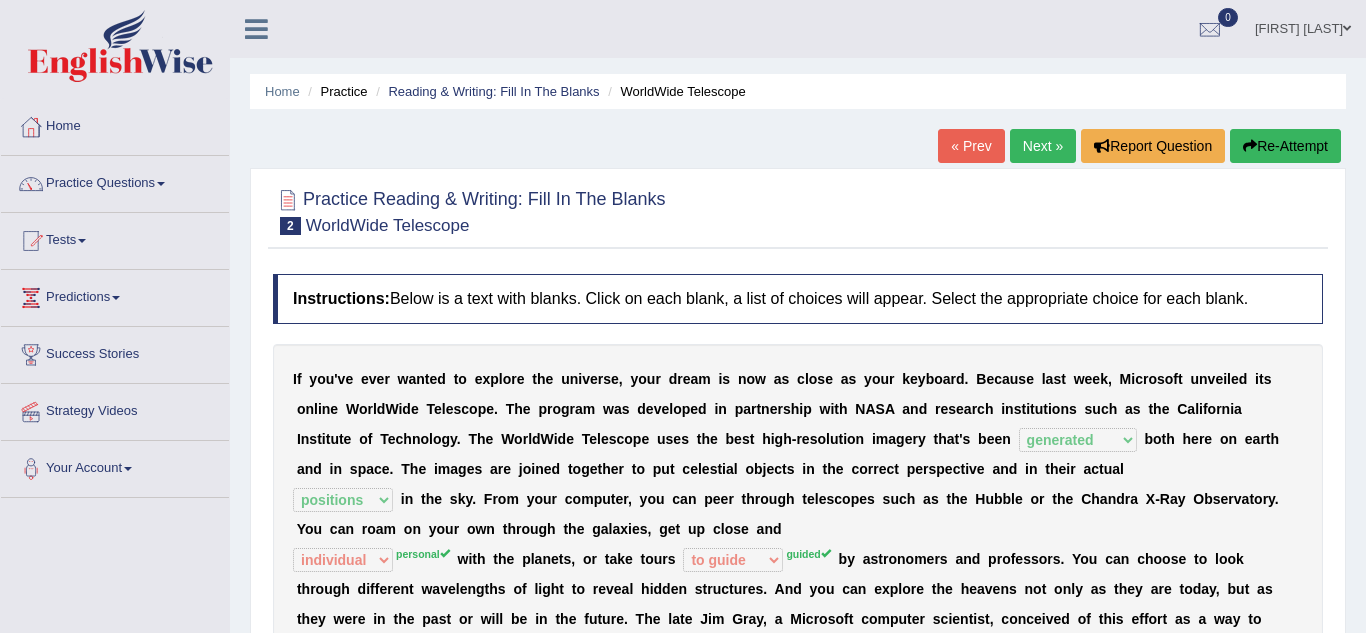 click on "Next »" at bounding box center [1043, 146] 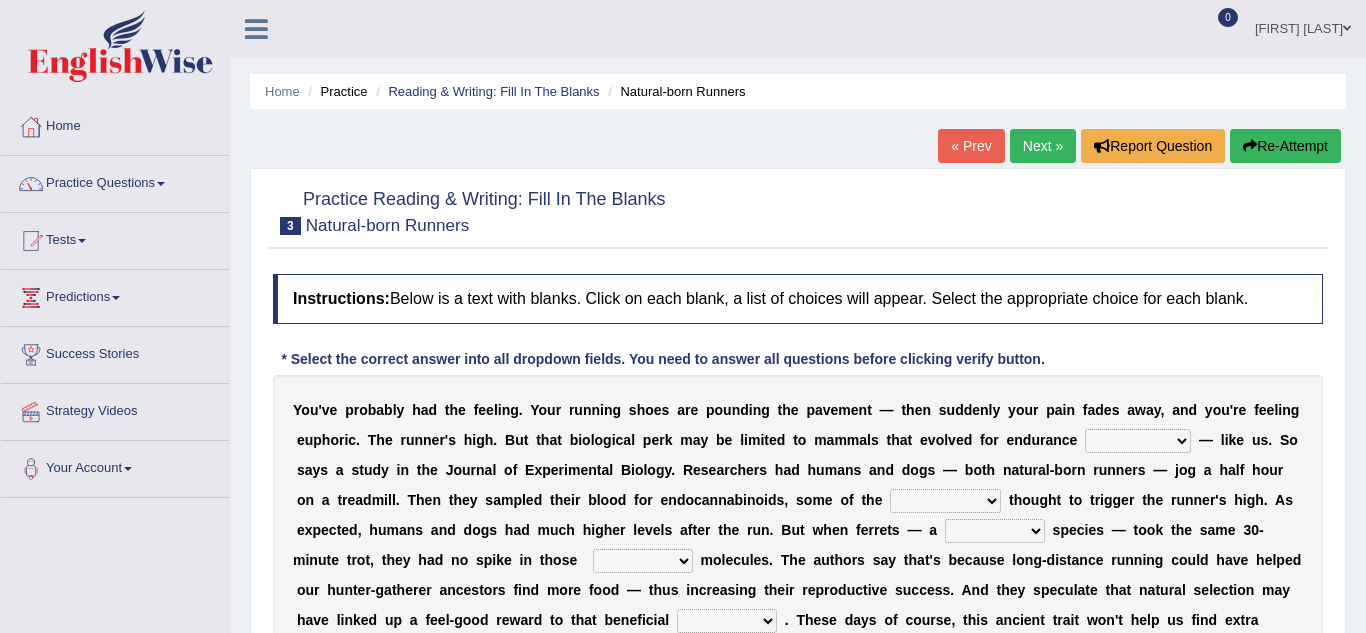 scroll, scrollTop: 0, scrollLeft: 0, axis: both 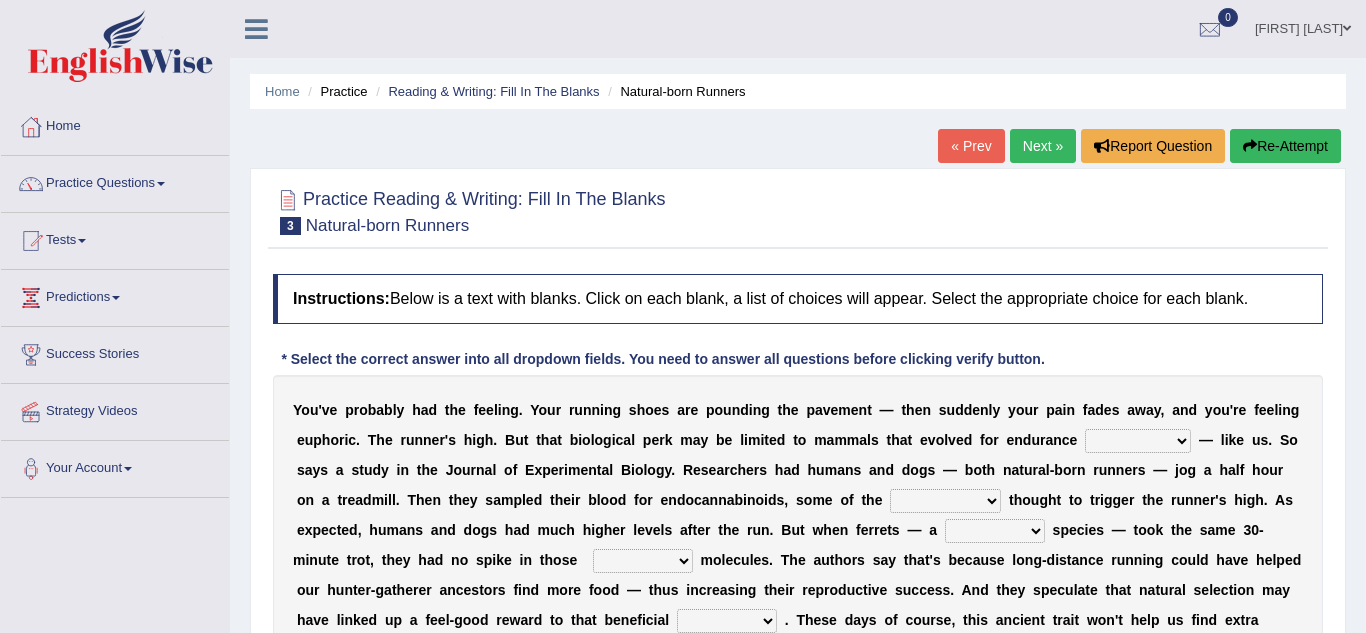 click on "dykes personalize classifies exercise" at bounding box center [1138, 441] 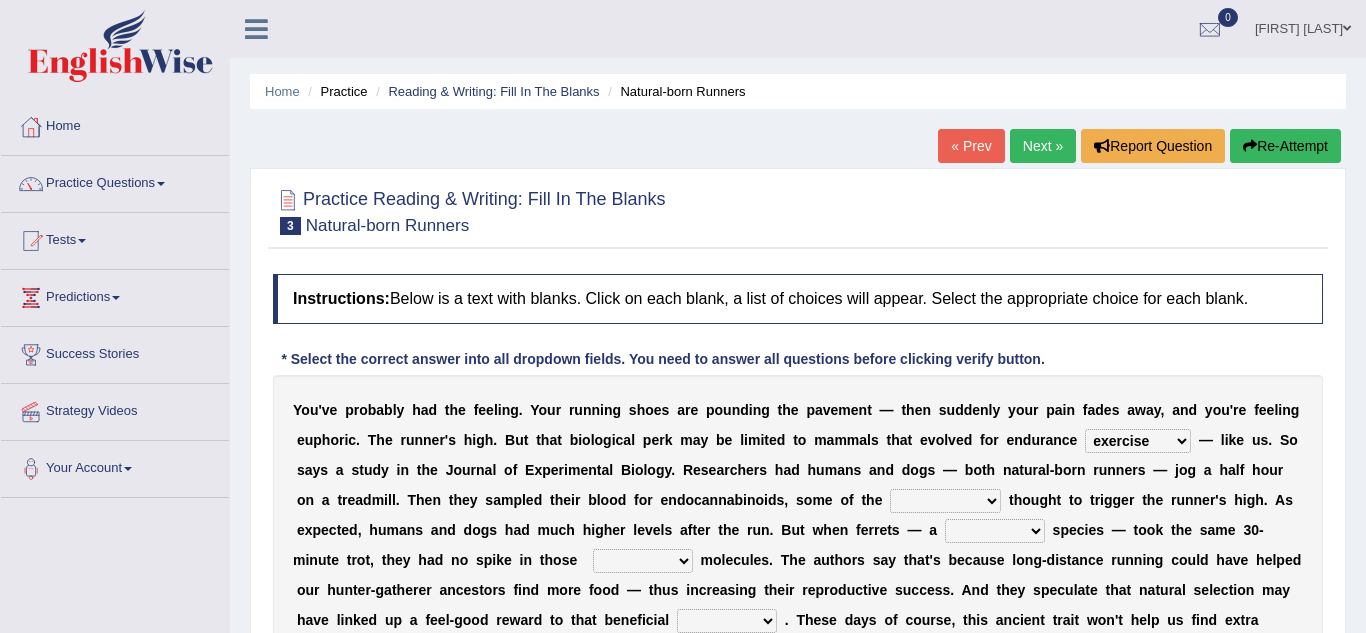 click on "dykes personalize classifies exercise" at bounding box center (1138, 441) 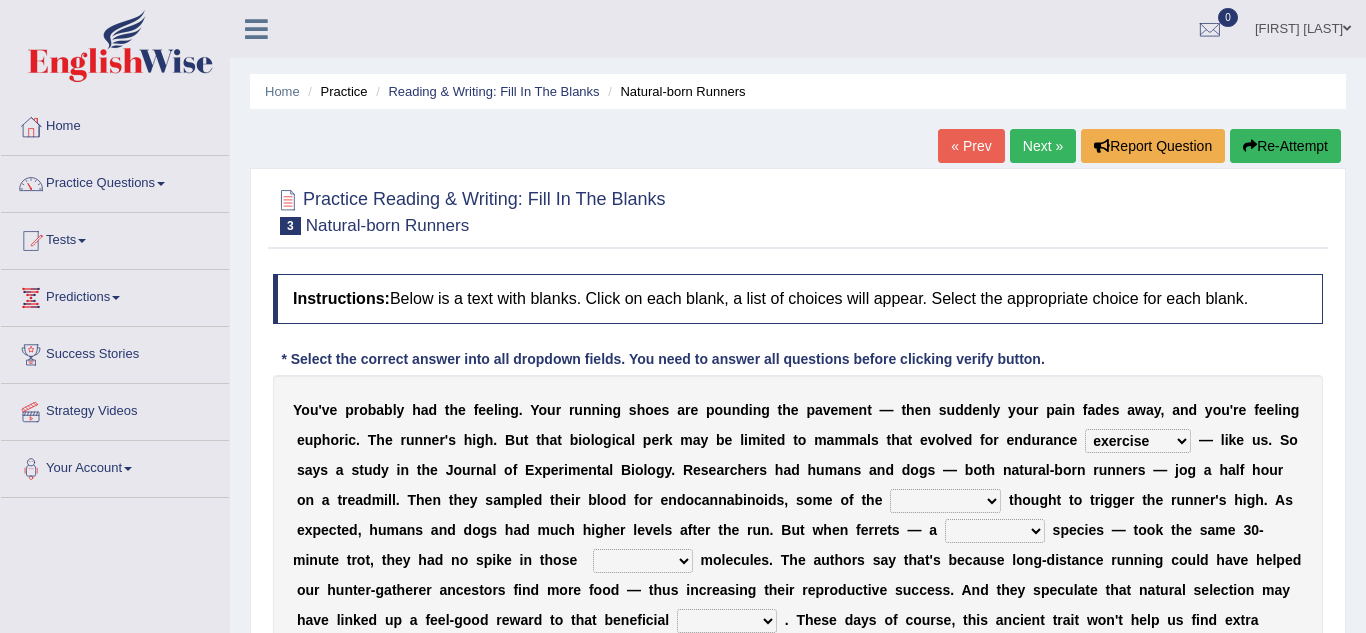click on "almshouse turnarounds compounds foxhounds" at bounding box center [945, 501] 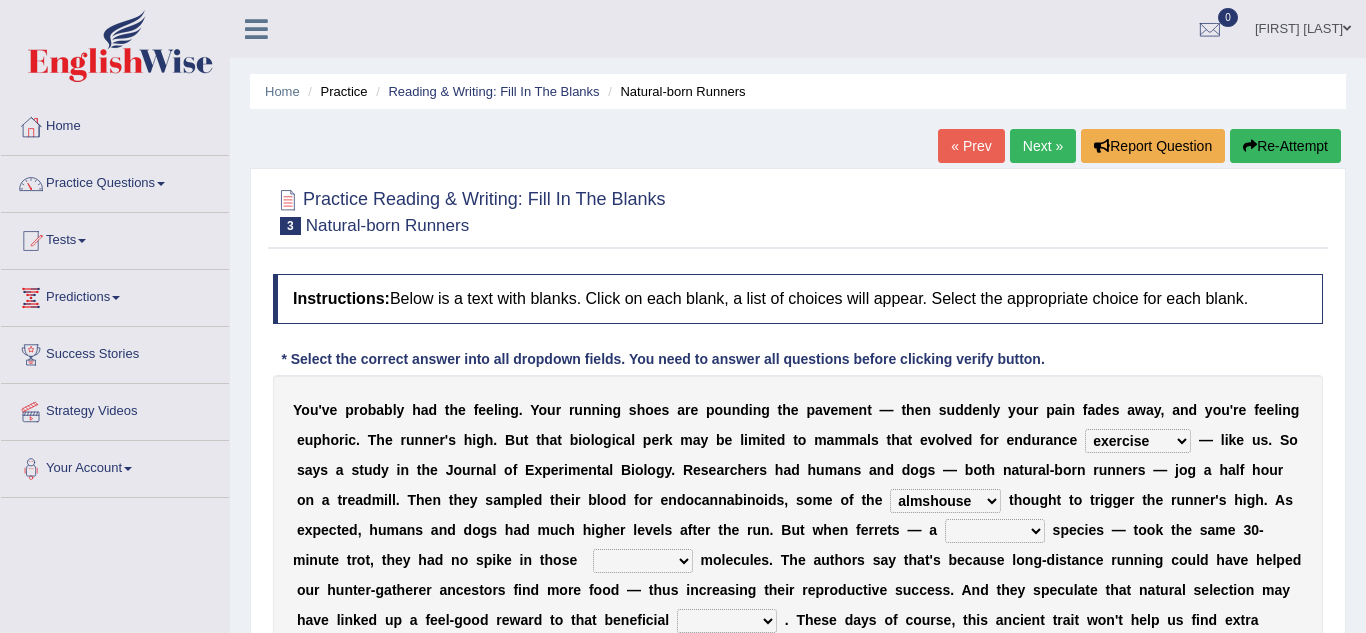 click on "almshouse turnarounds compounds foxhounds" at bounding box center (945, 501) 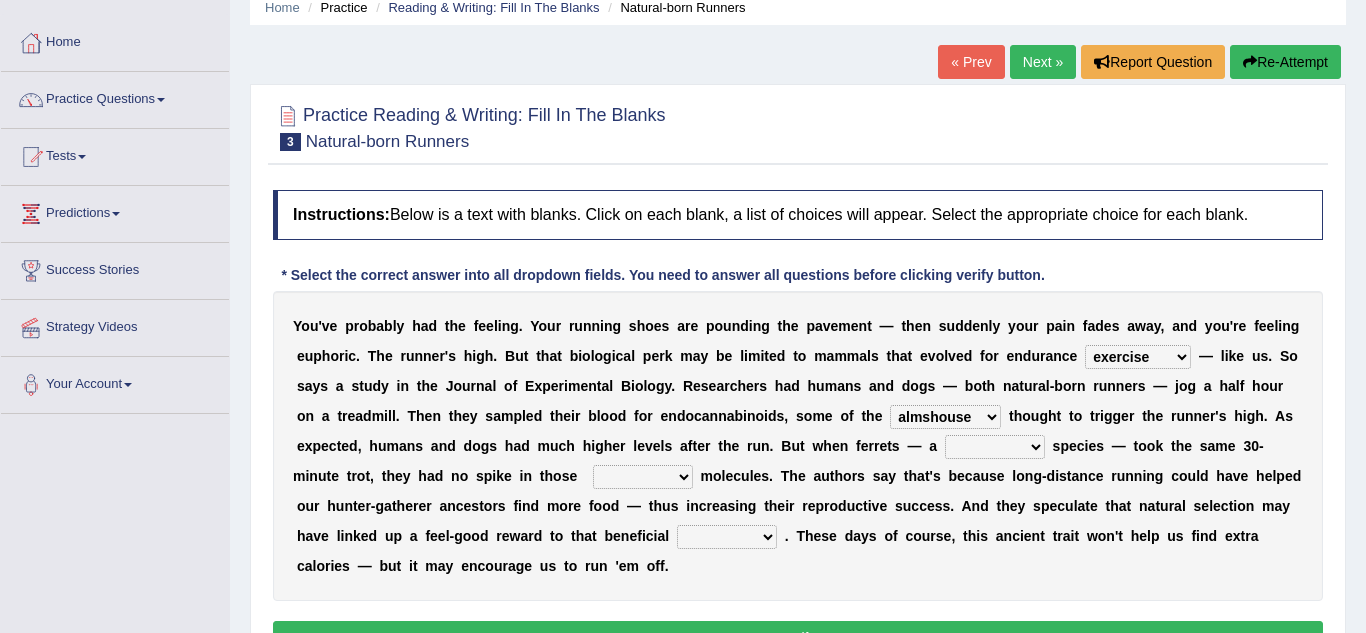scroll, scrollTop: 86, scrollLeft: 0, axis: vertical 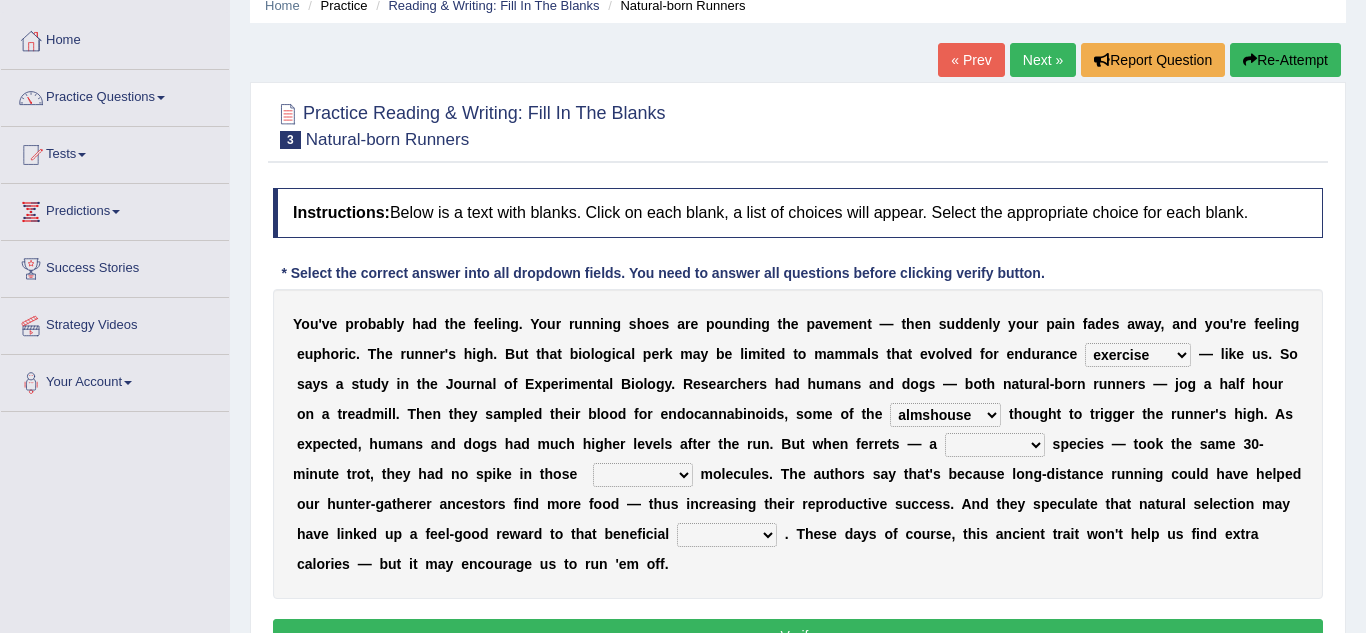 click on "almshouse turnarounds compounds foxhounds" at bounding box center (945, 415) 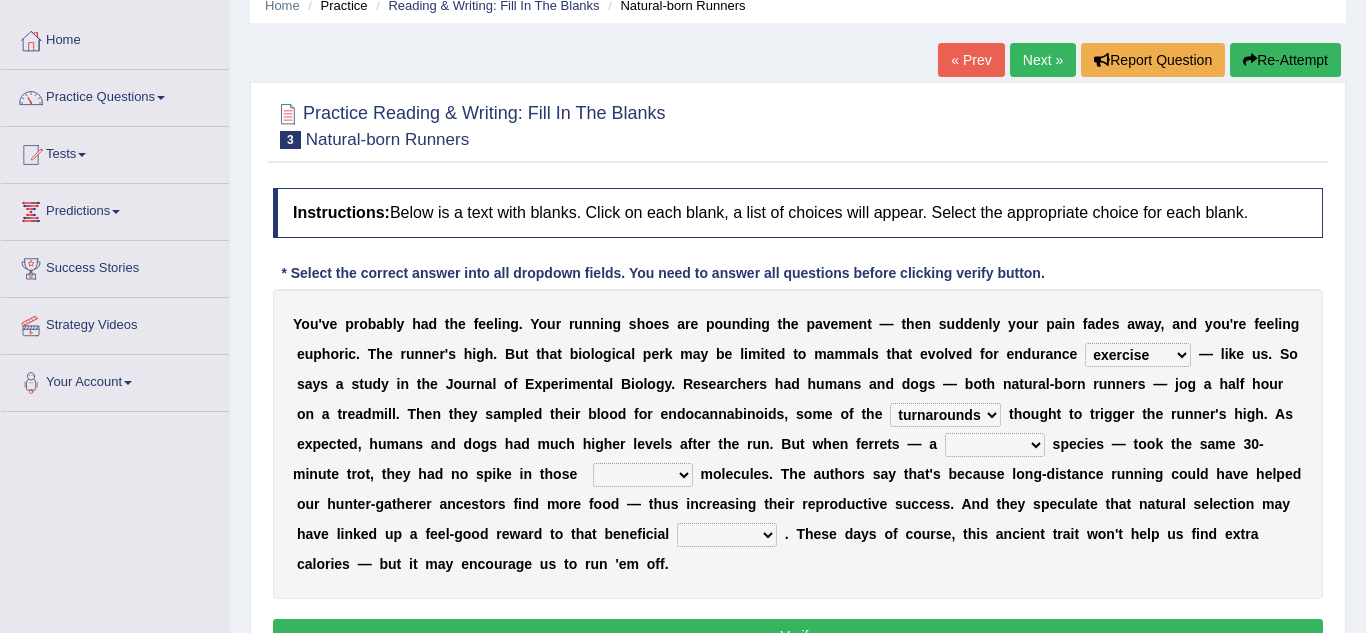 click on "groaned feel-good inchoate loaned" at bounding box center [643, 475] 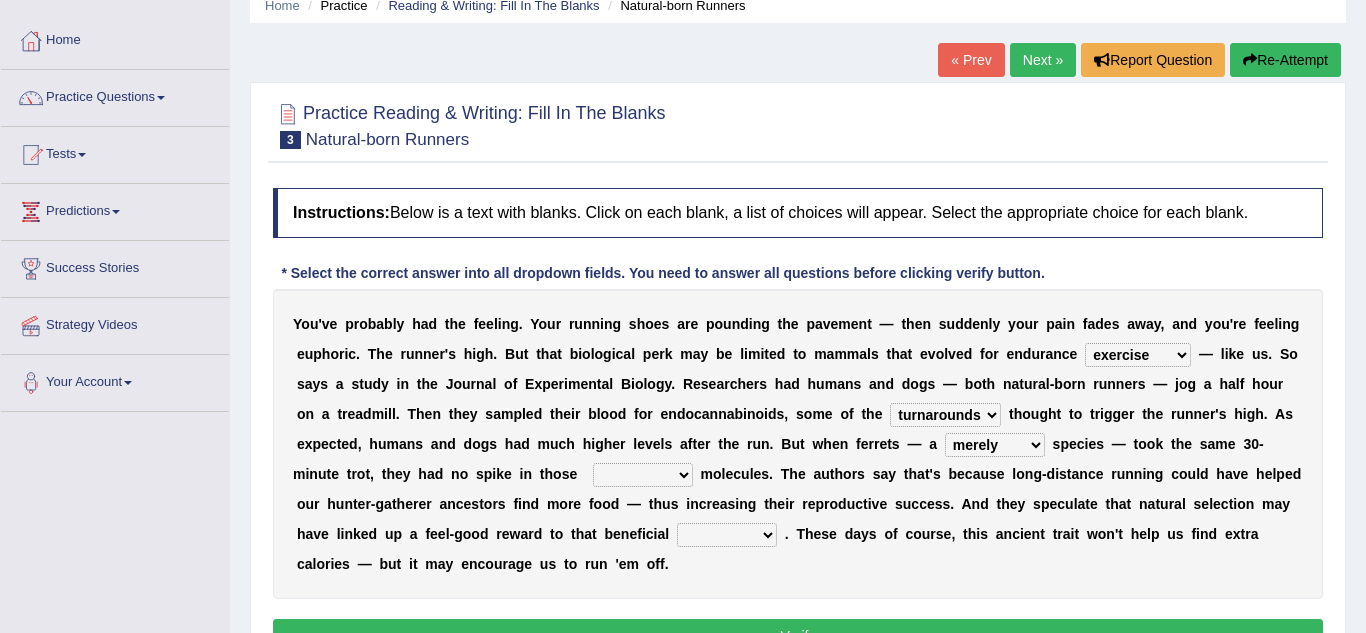 click on "excellency merely faerie sedentary" at bounding box center [995, 445] 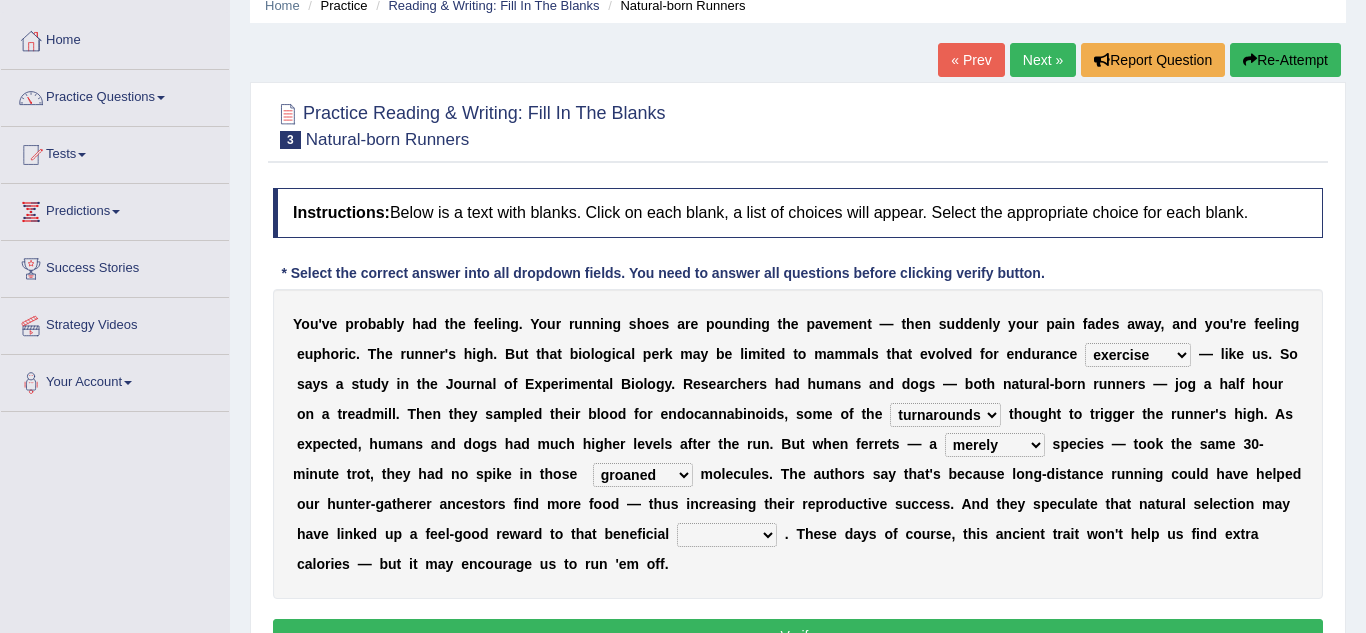 click on "groaned feel-good inchoate loaned" at bounding box center (643, 475) 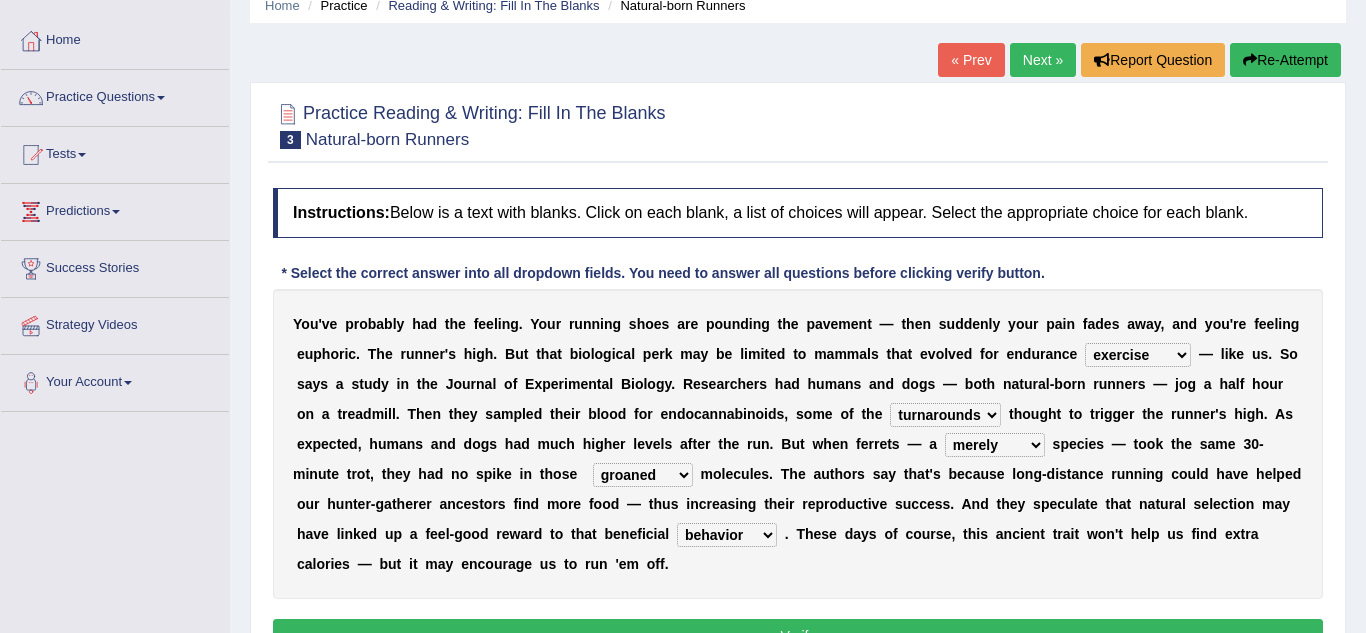 click on "wager exchanger behavior regulator" at bounding box center [727, 535] 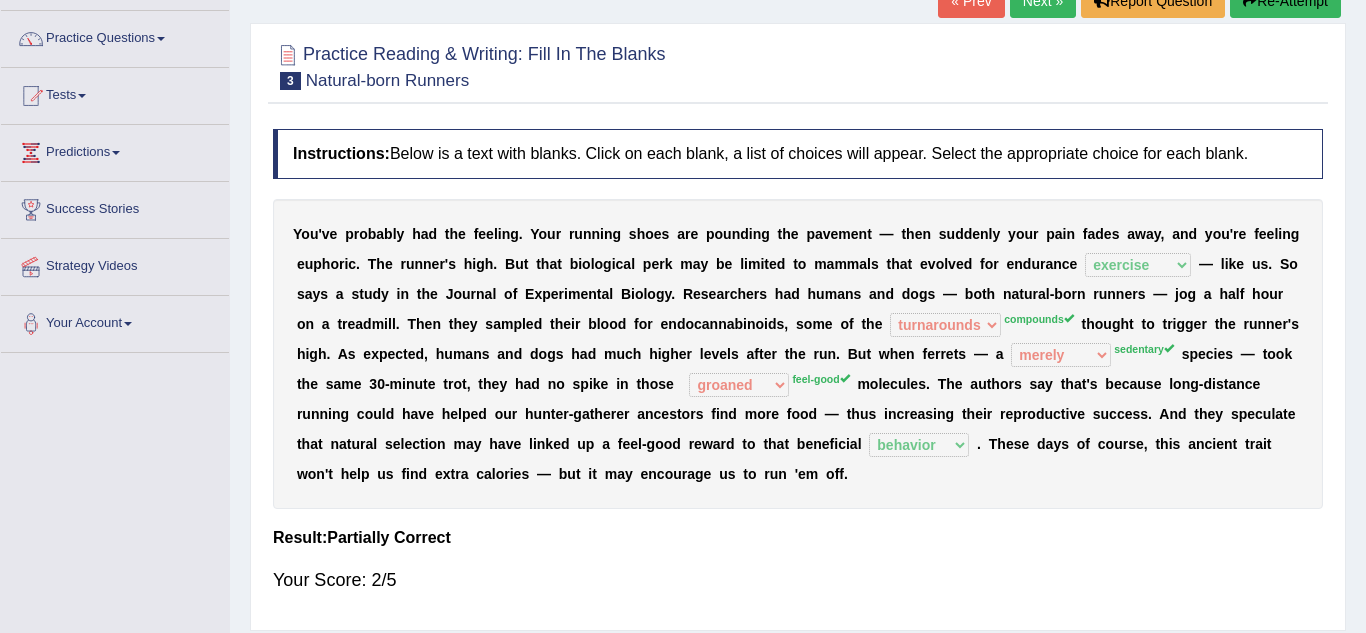 scroll, scrollTop: 0, scrollLeft: 0, axis: both 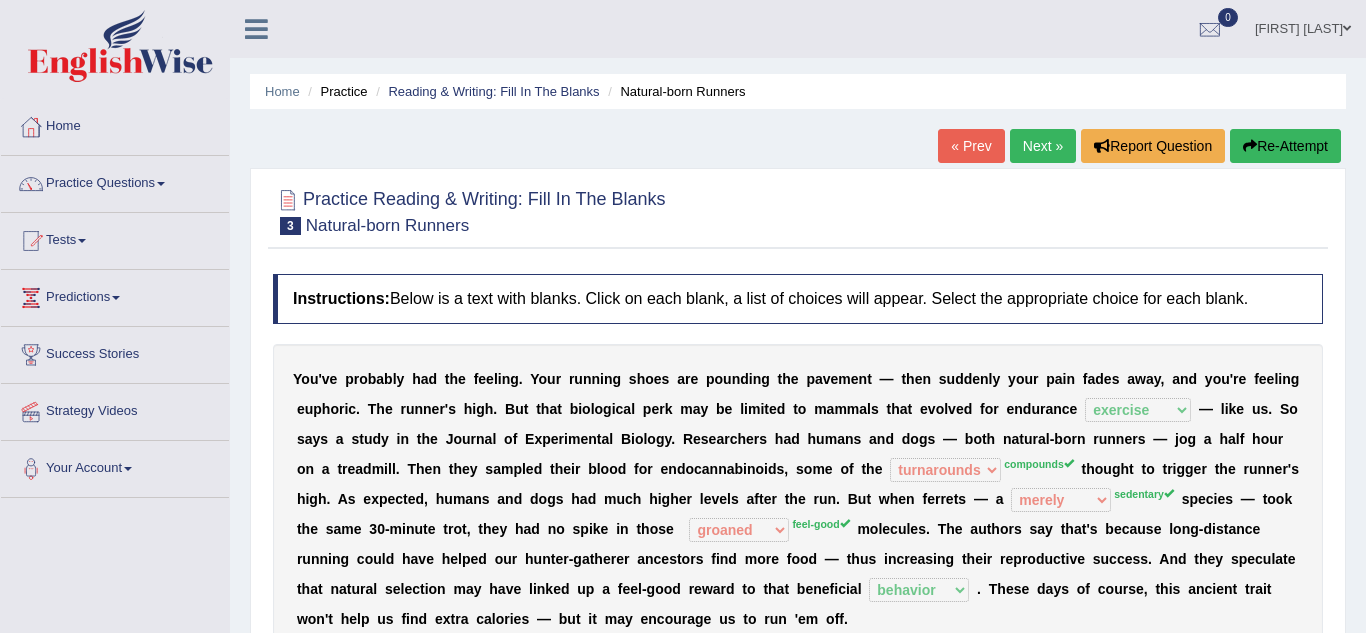 click on "Next »" at bounding box center [1043, 146] 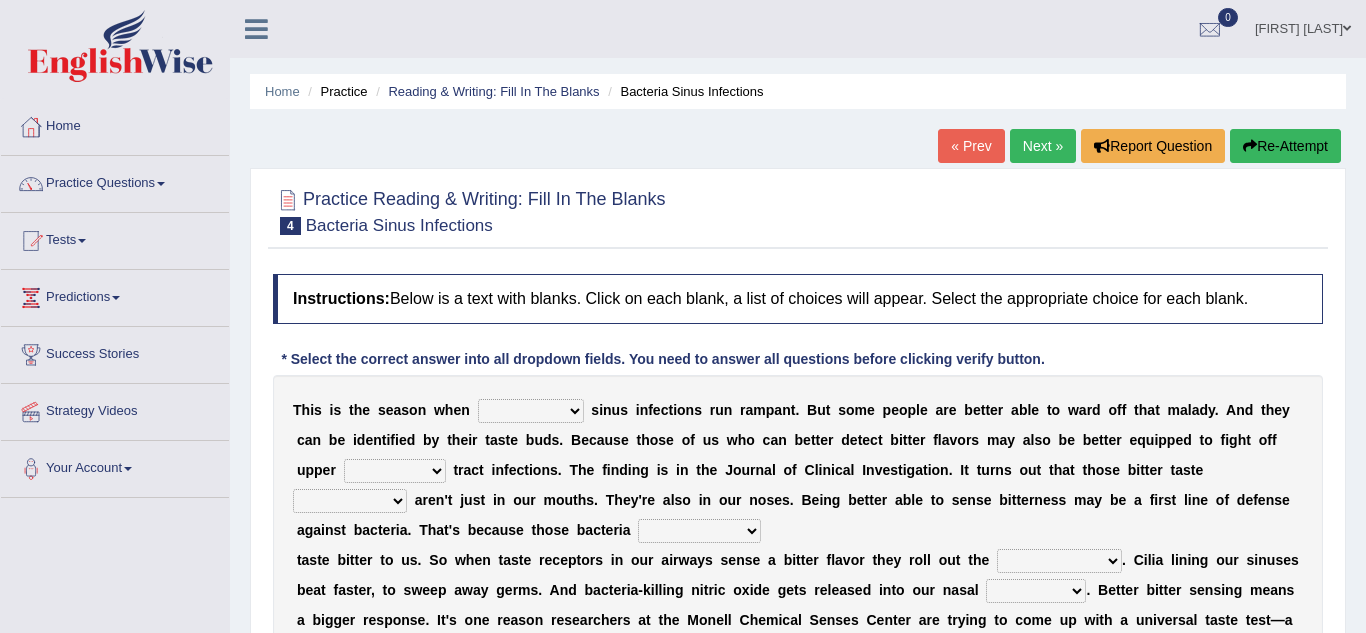 scroll, scrollTop: 0, scrollLeft: 0, axis: both 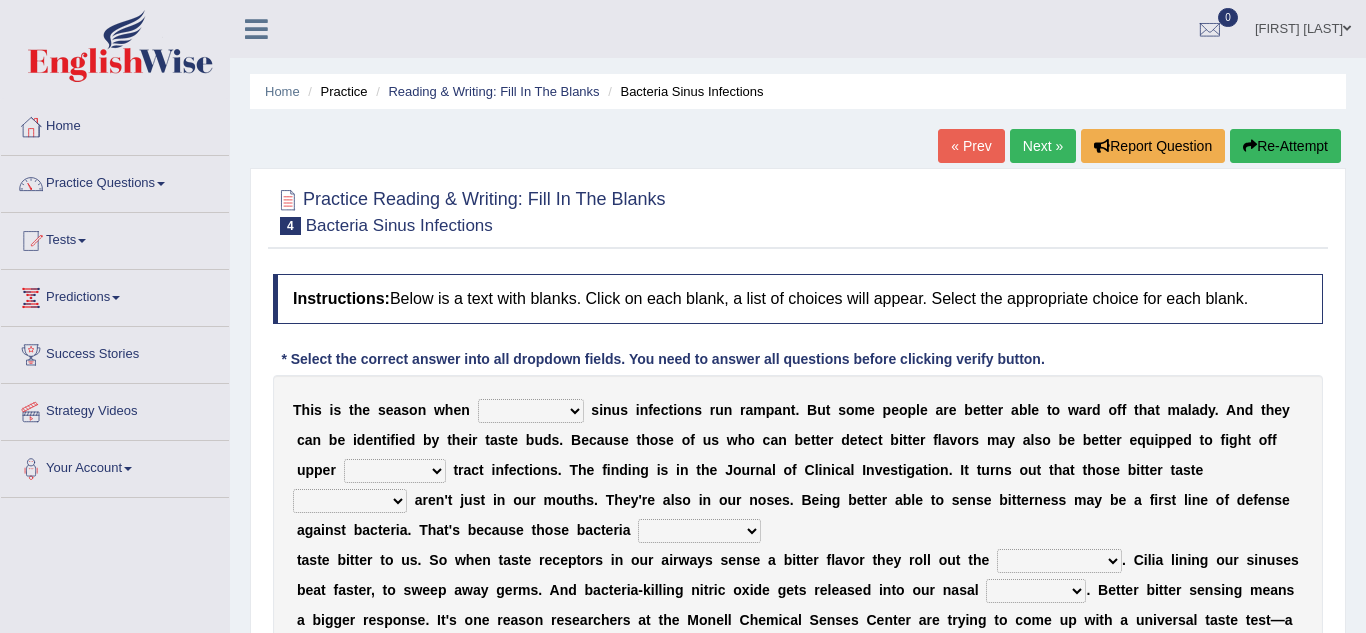 click on "Practice Questions" at bounding box center (115, 181) 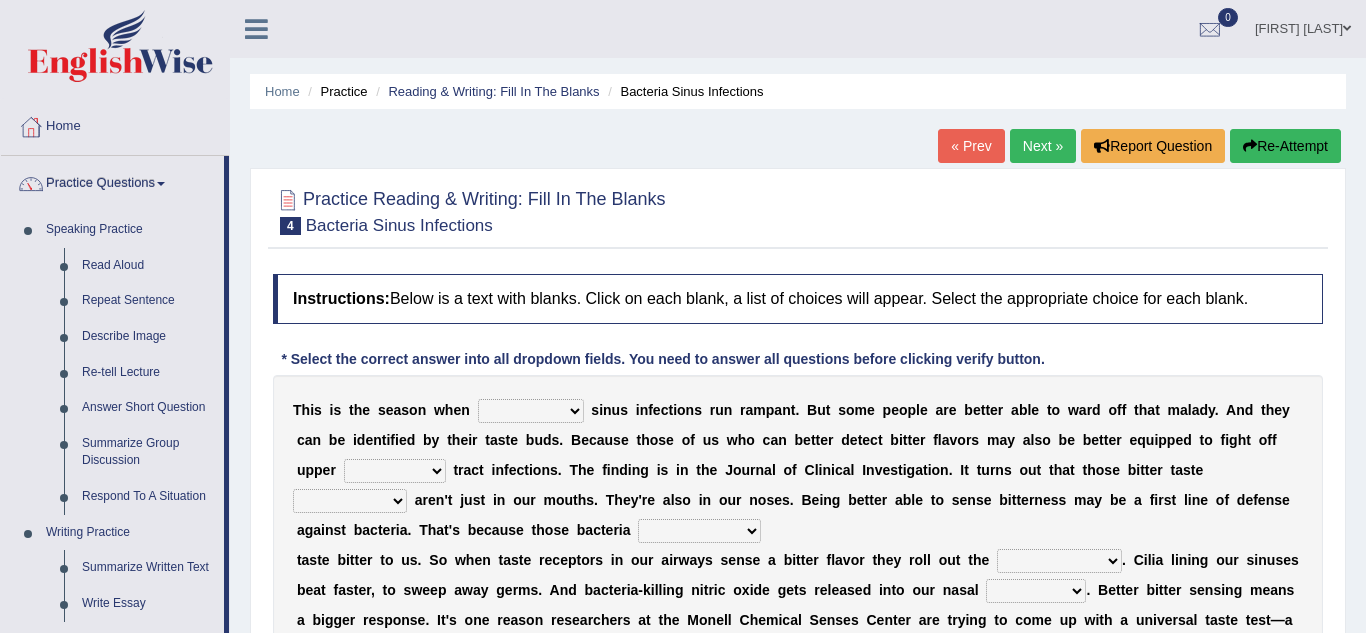 click on "Practice Questions" at bounding box center [112, 181] 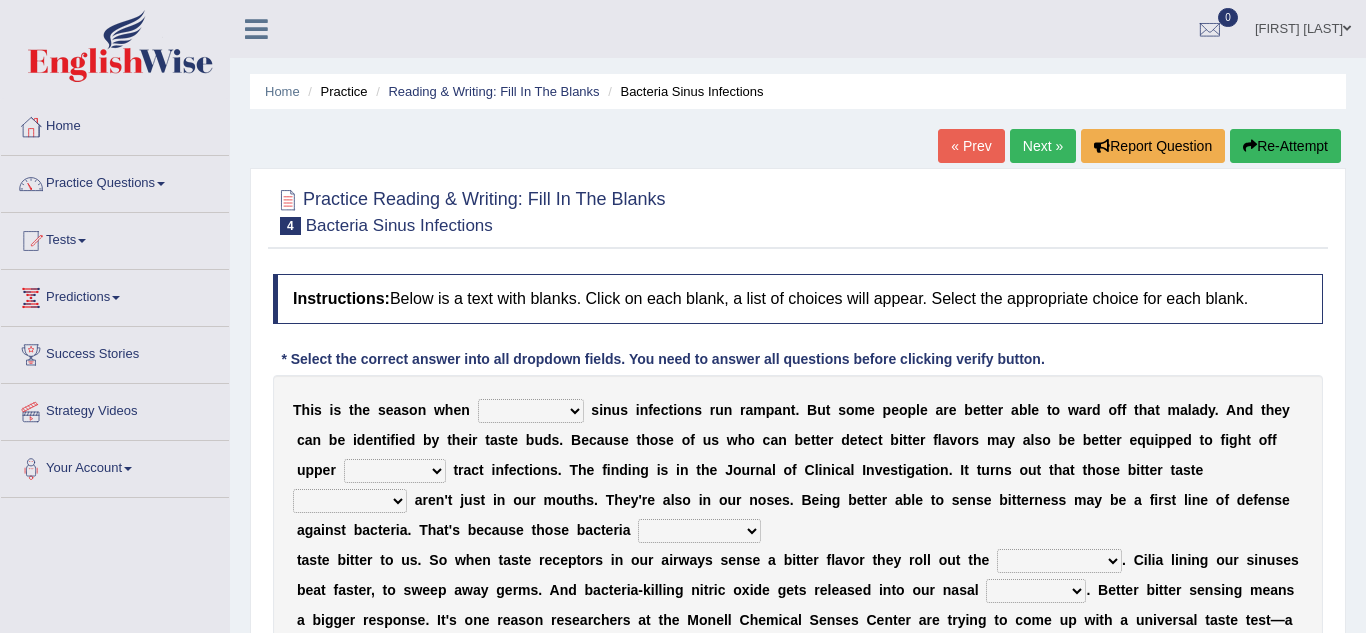 click on "Home" at bounding box center [115, 124] 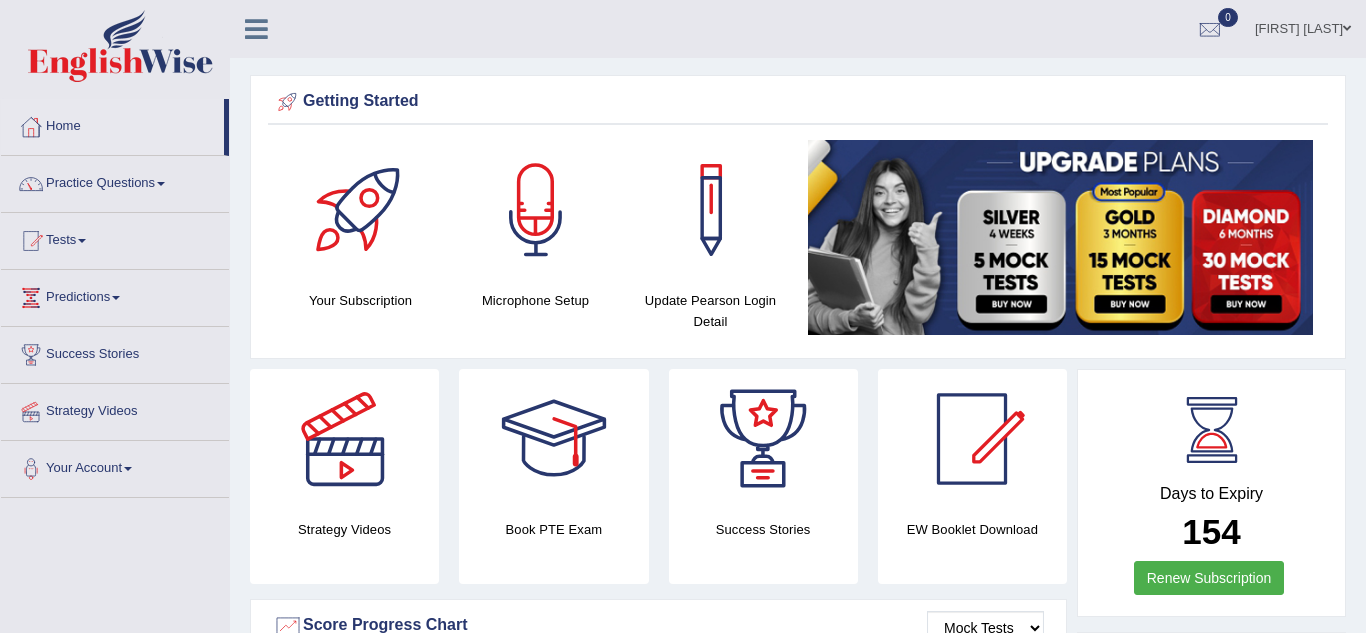 scroll, scrollTop: 0, scrollLeft: 0, axis: both 